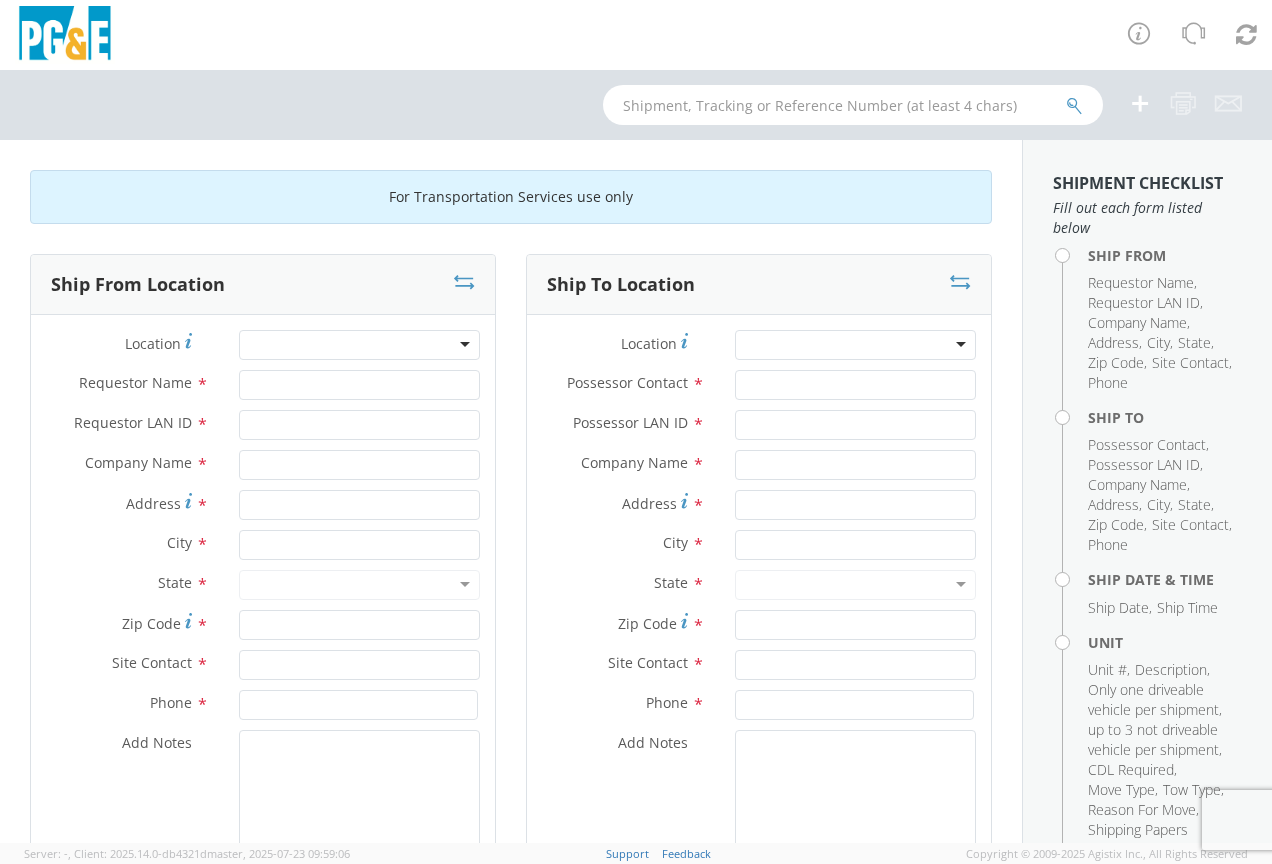 scroll, scrollTop: 0, scrollLeft: 0, axis: both 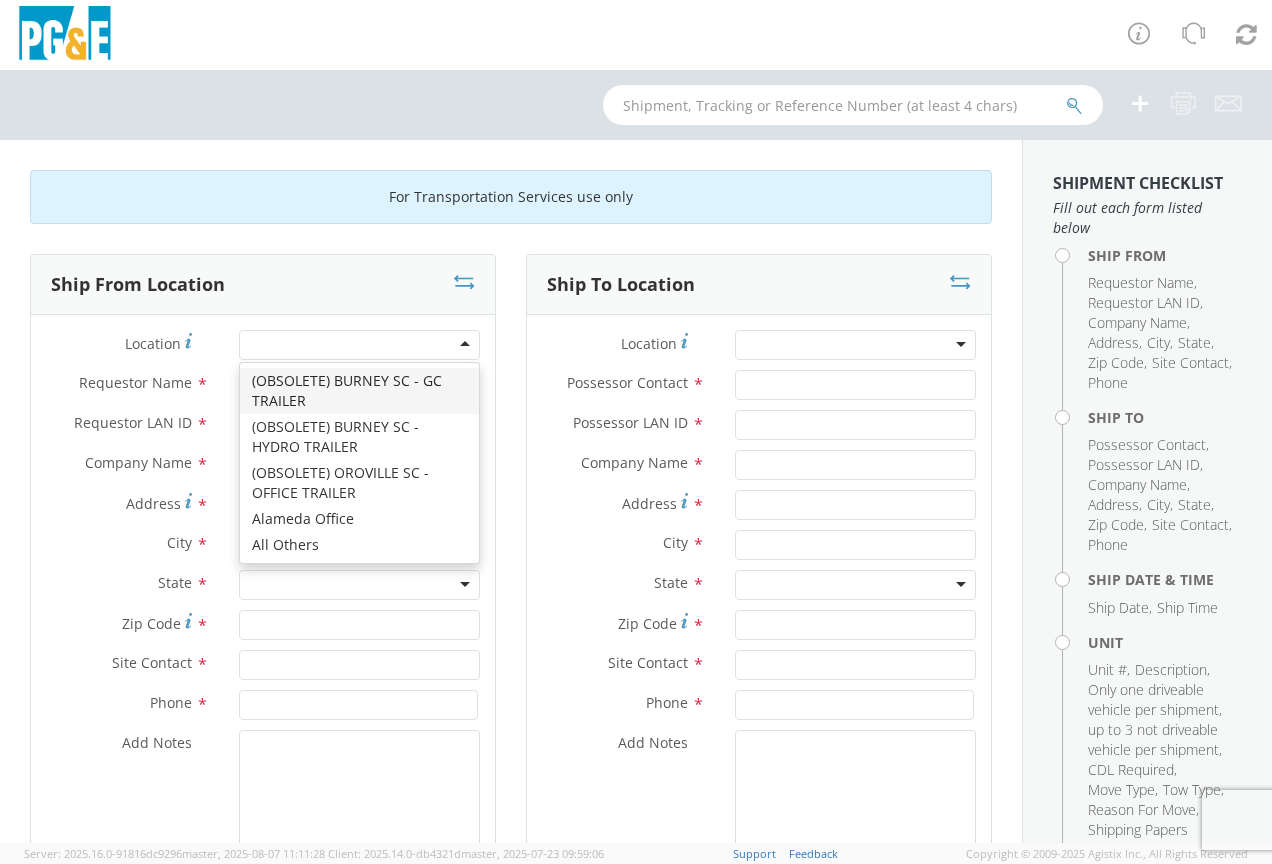 click at bounding box center [359, 345] 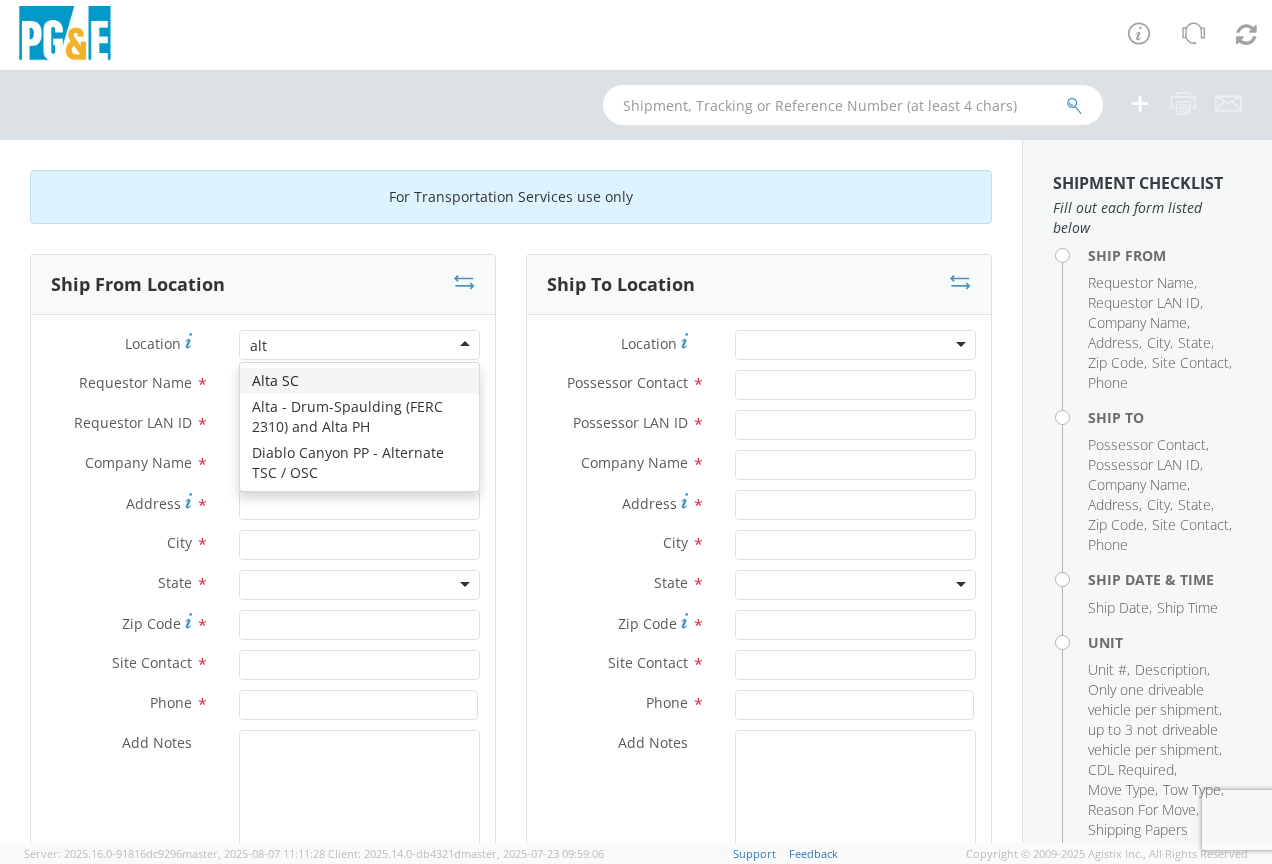 scroll, scrollTop: 0, scrollLeft: 0, axis: both 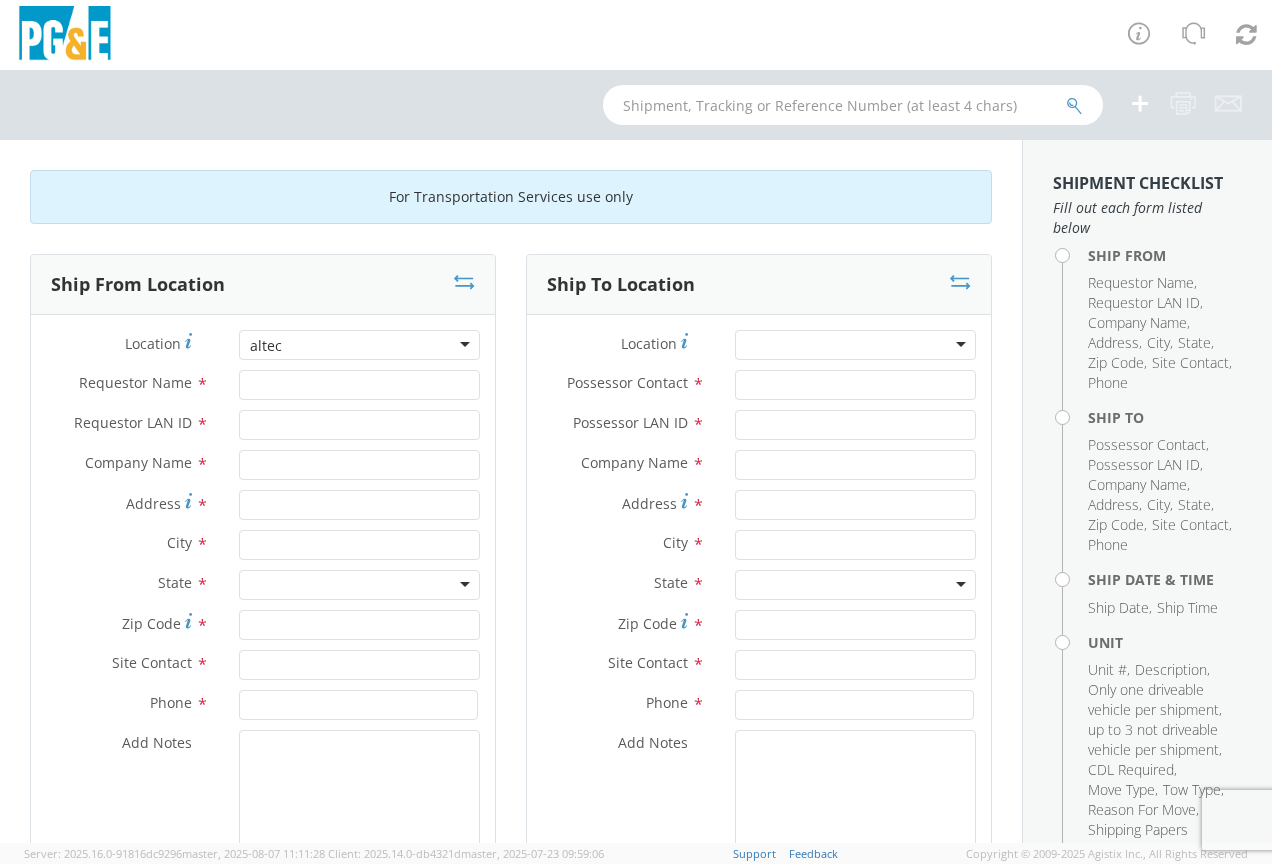 type on "altec" 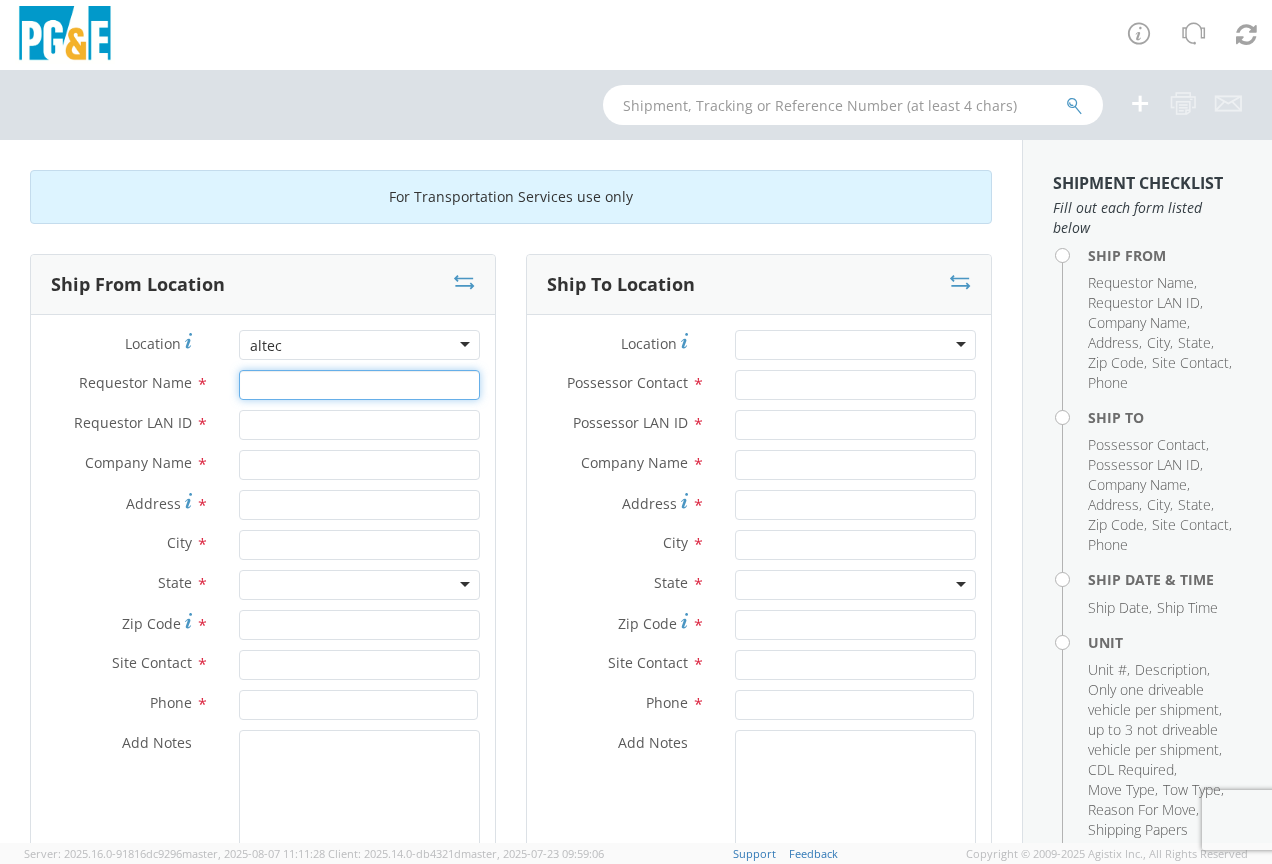 type 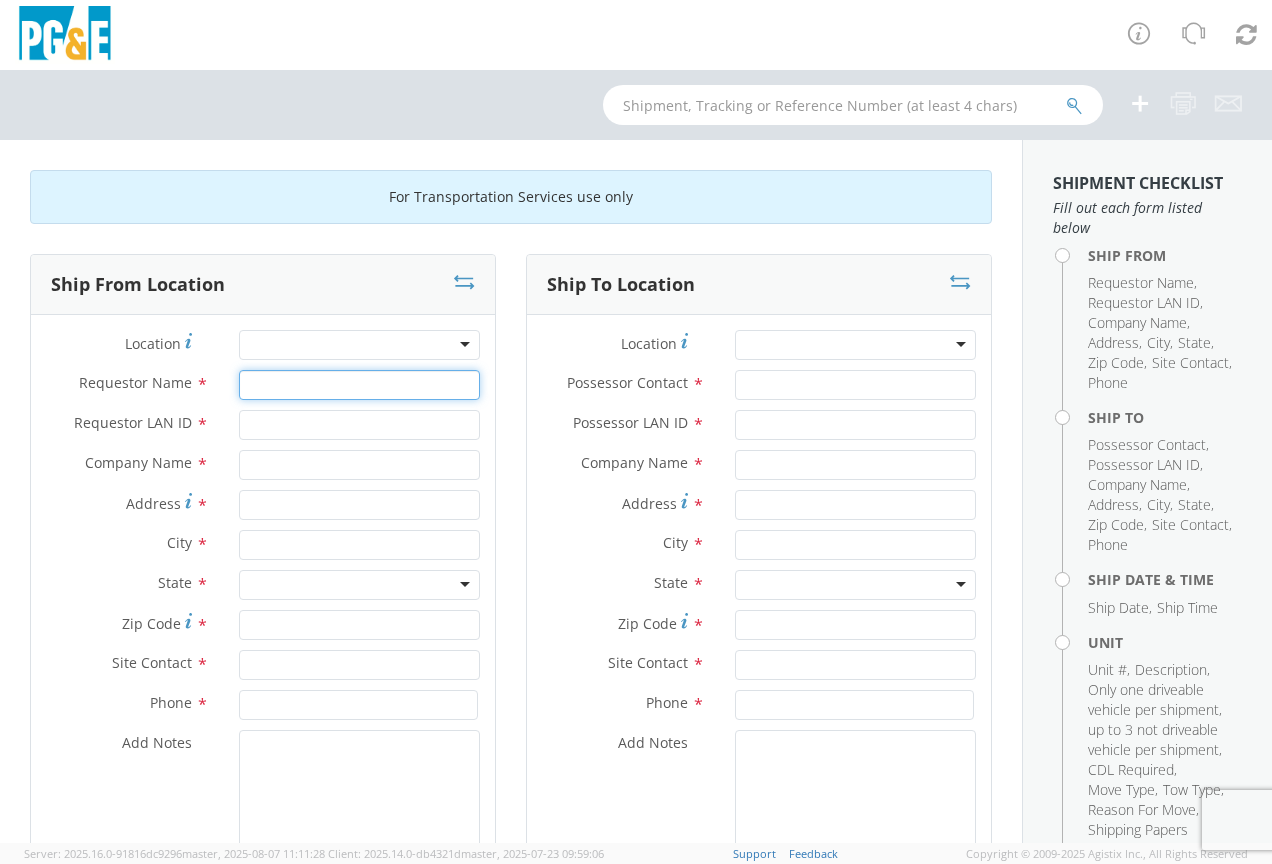 click on "Requestor Name        *" at bounding box center (359, 385) 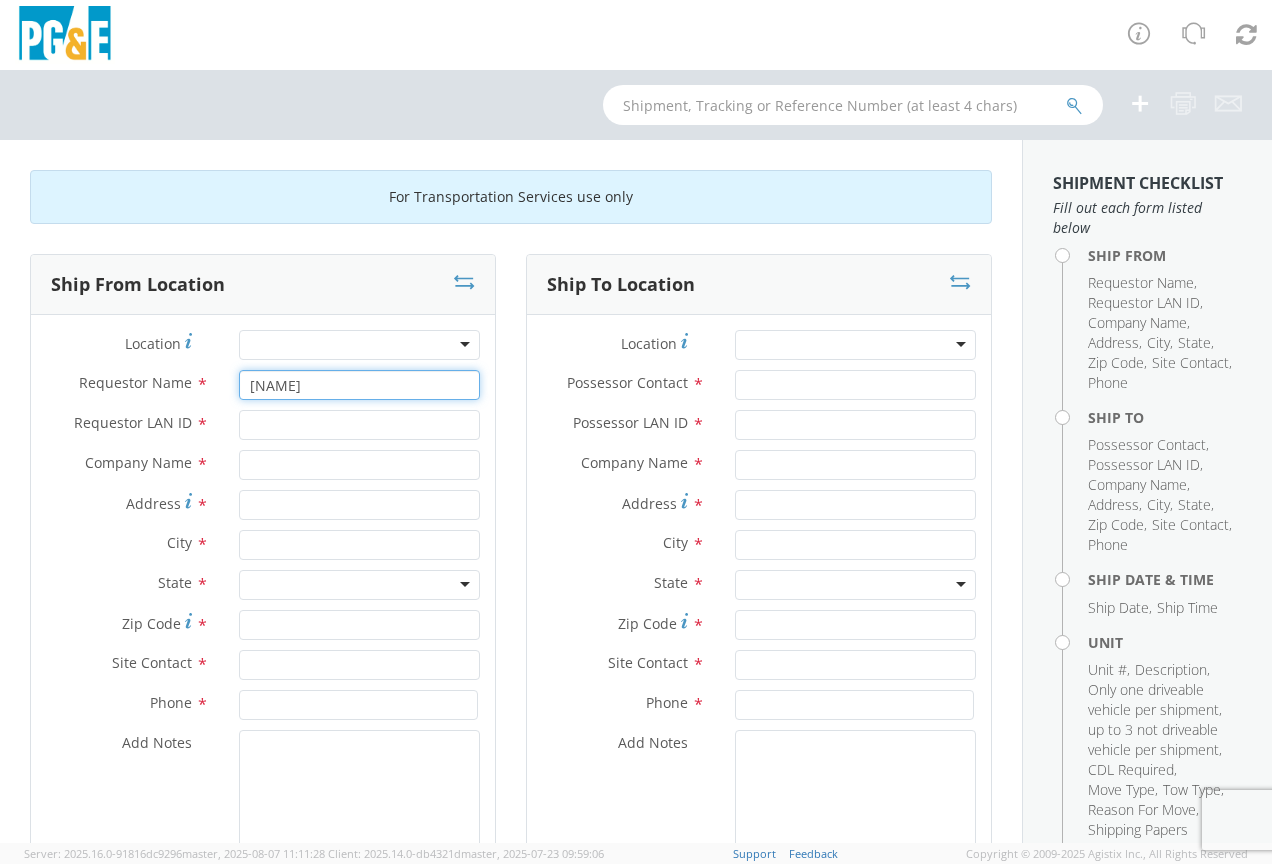 type on "[NAME]" 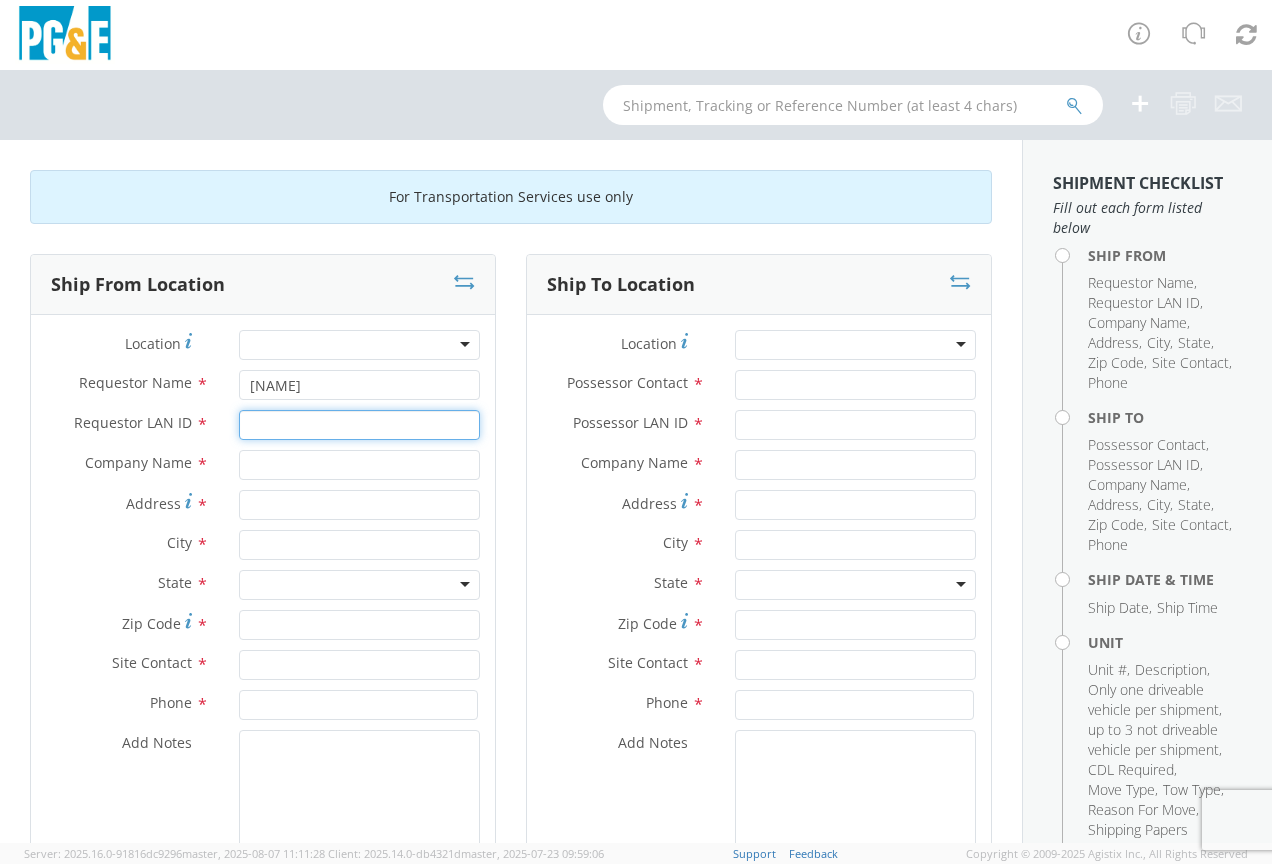click on "Requestor LAN ID        *" at bounding box center [359, 425] 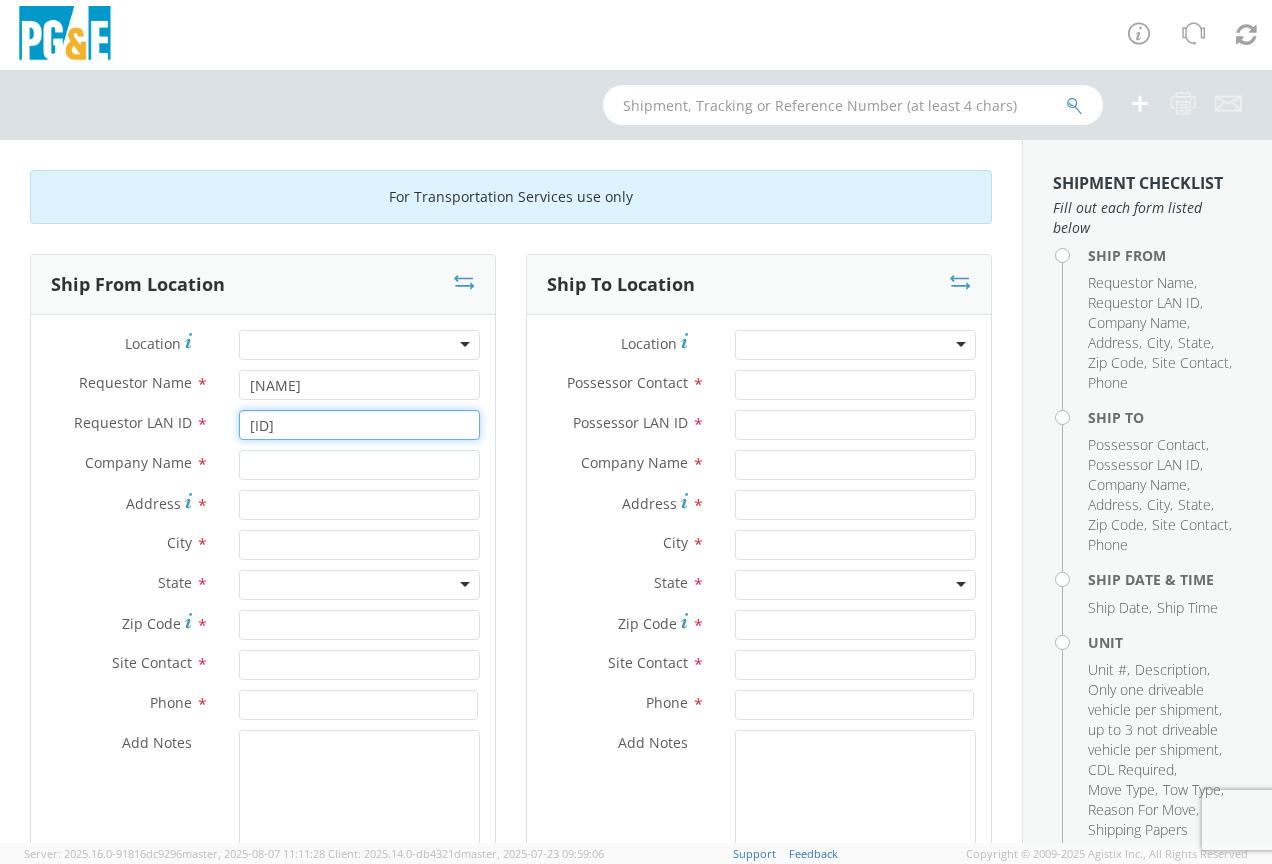 type on "[ID]" 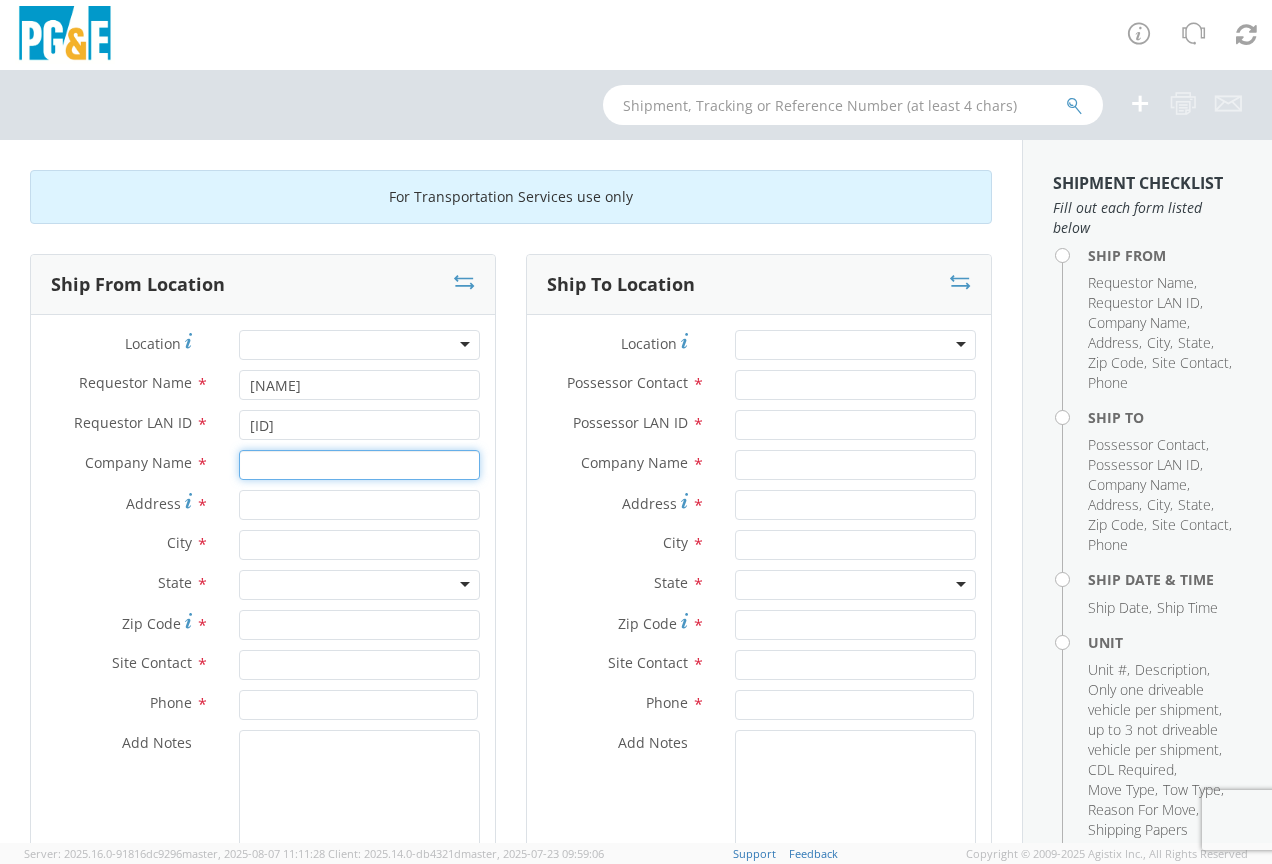 click at bounding box center (359, 465) 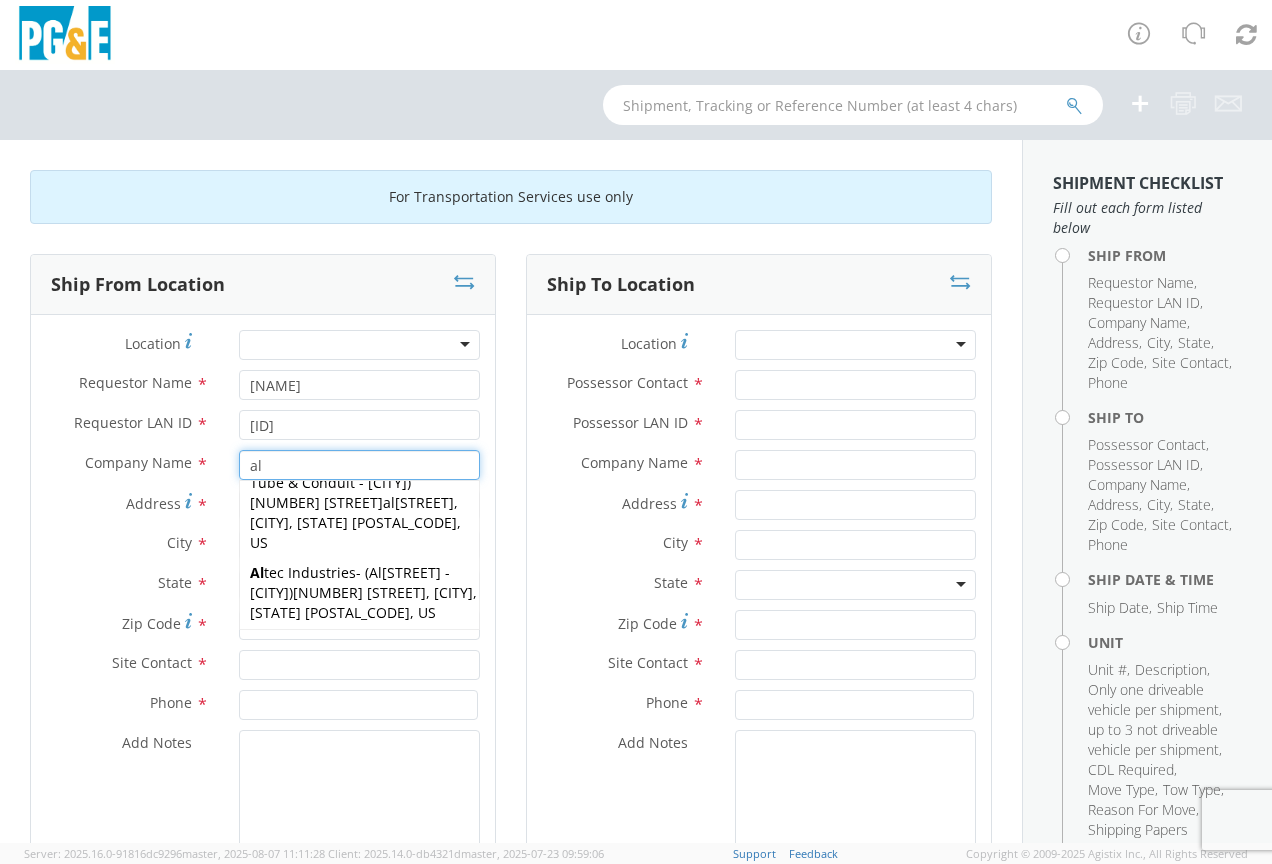 scroll, scrollTop: 80, scrollLeft: 0, axis: vertical 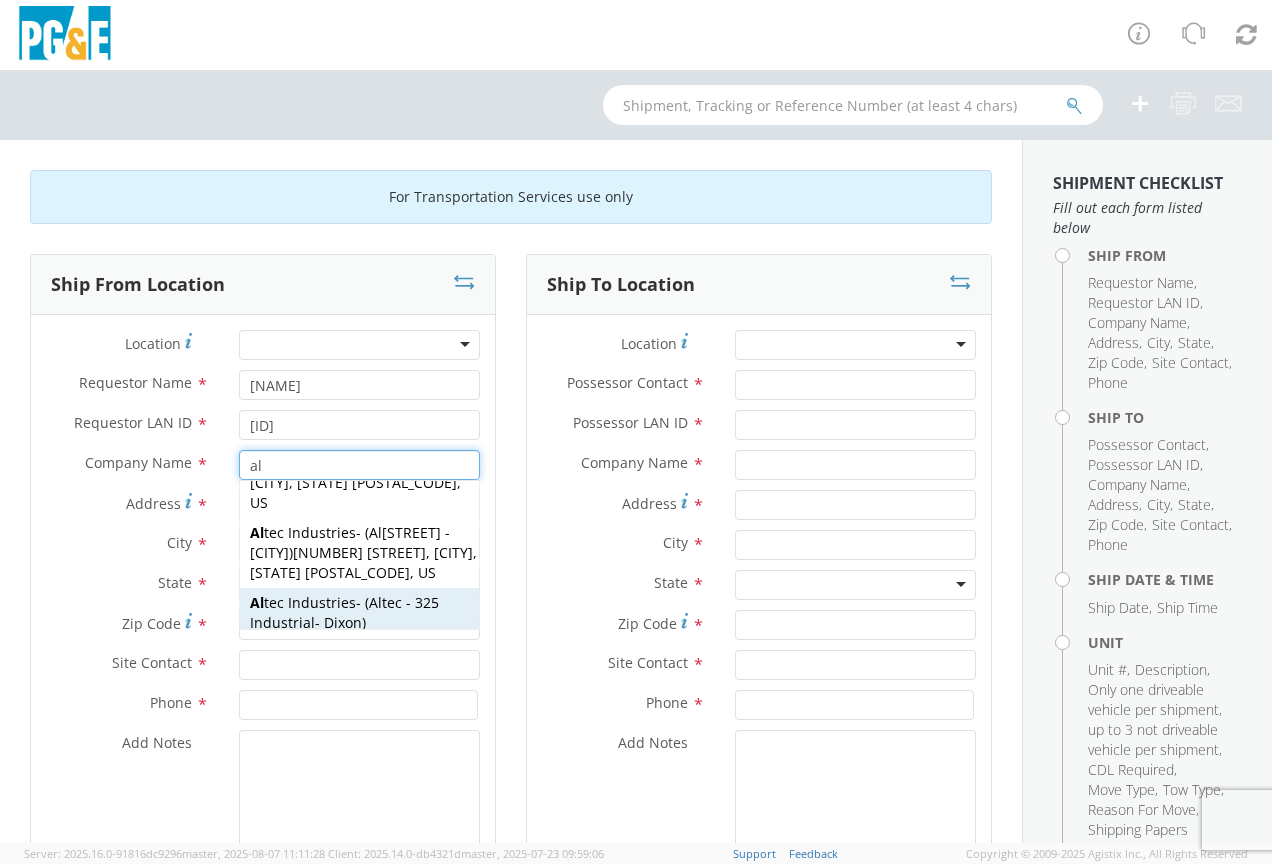 click on "[NUMBER] [STREET], [CITY], [STATE]  [POSTAL_CODE], US" at bounding box center [346, 652] 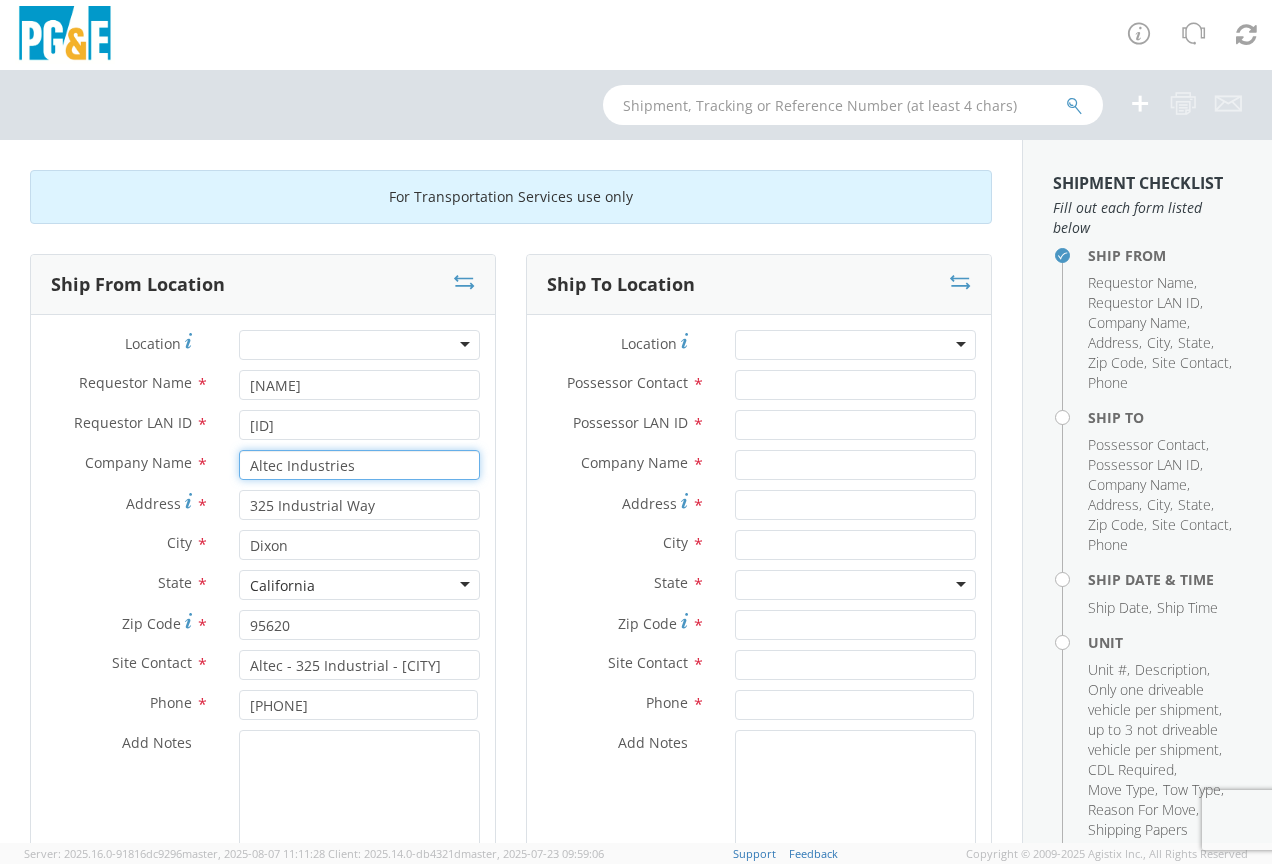 type on "Altec Industries" 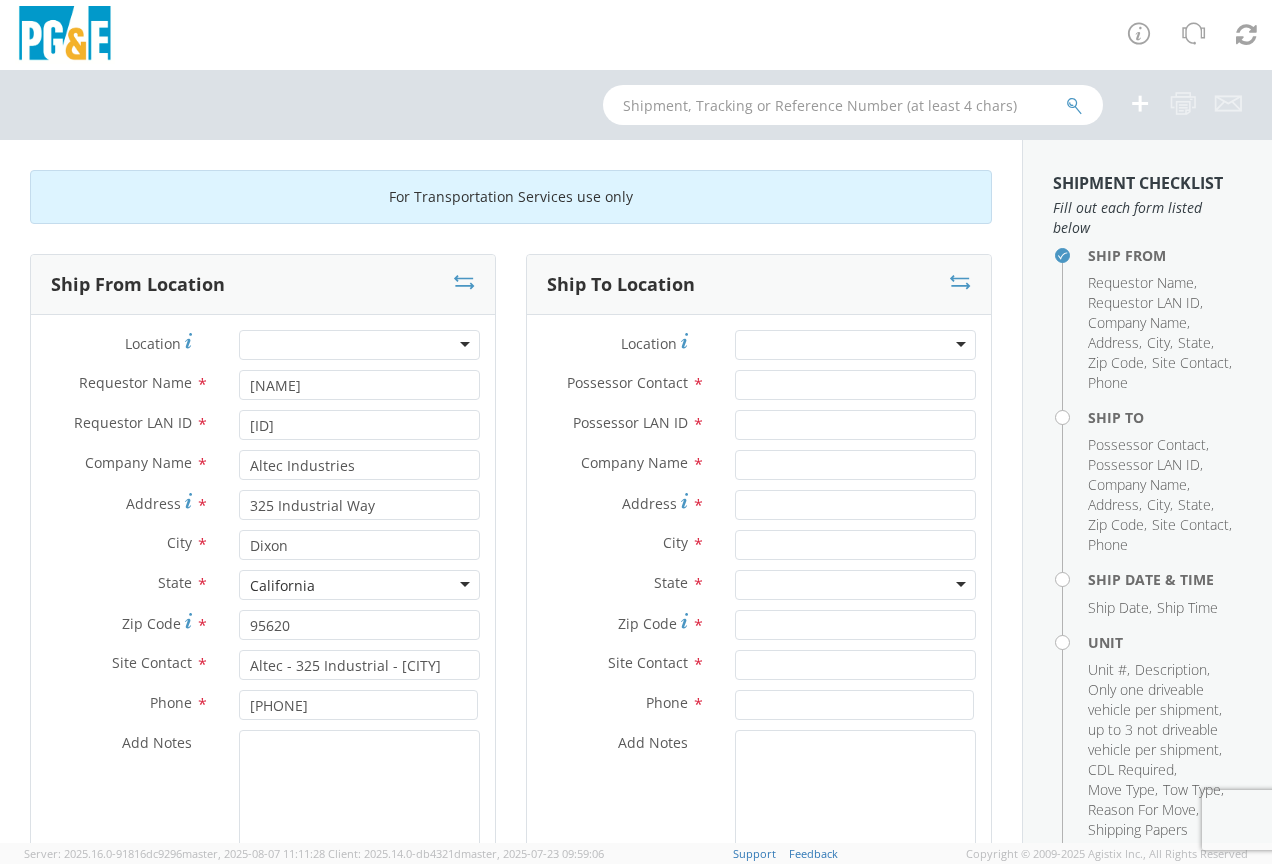 click at bounding box center (855, 345) 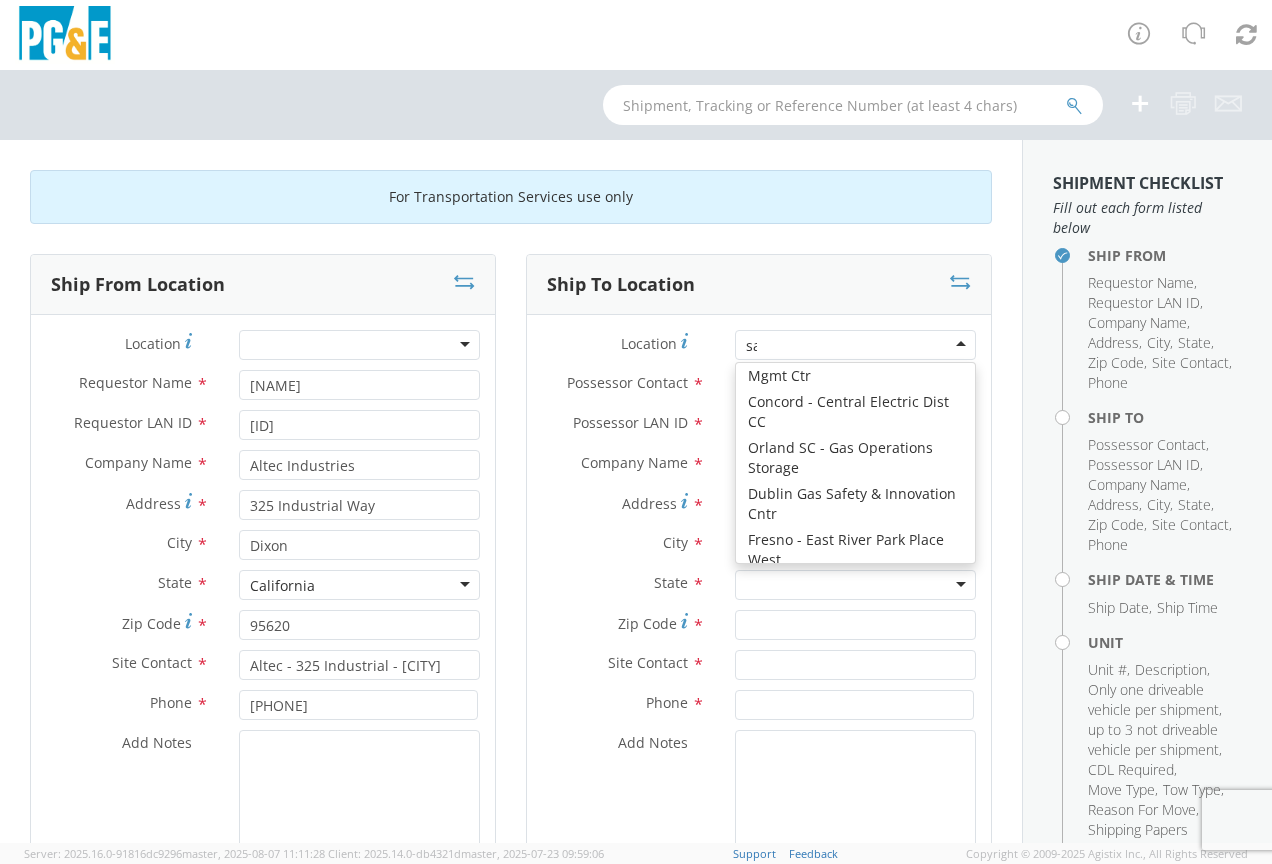 scroll, scrollTop: 5, scrollLeft: 0, axis: vertical 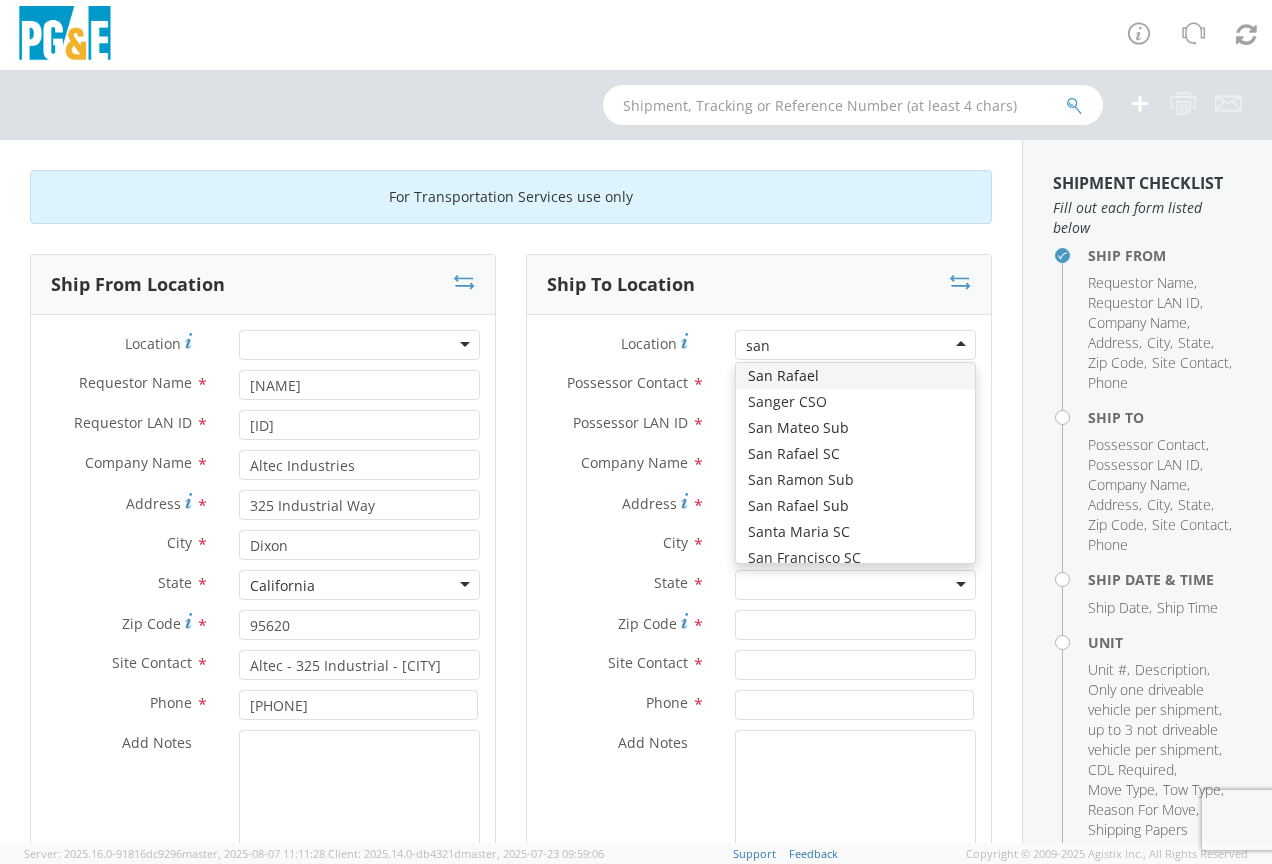 type on "sant" 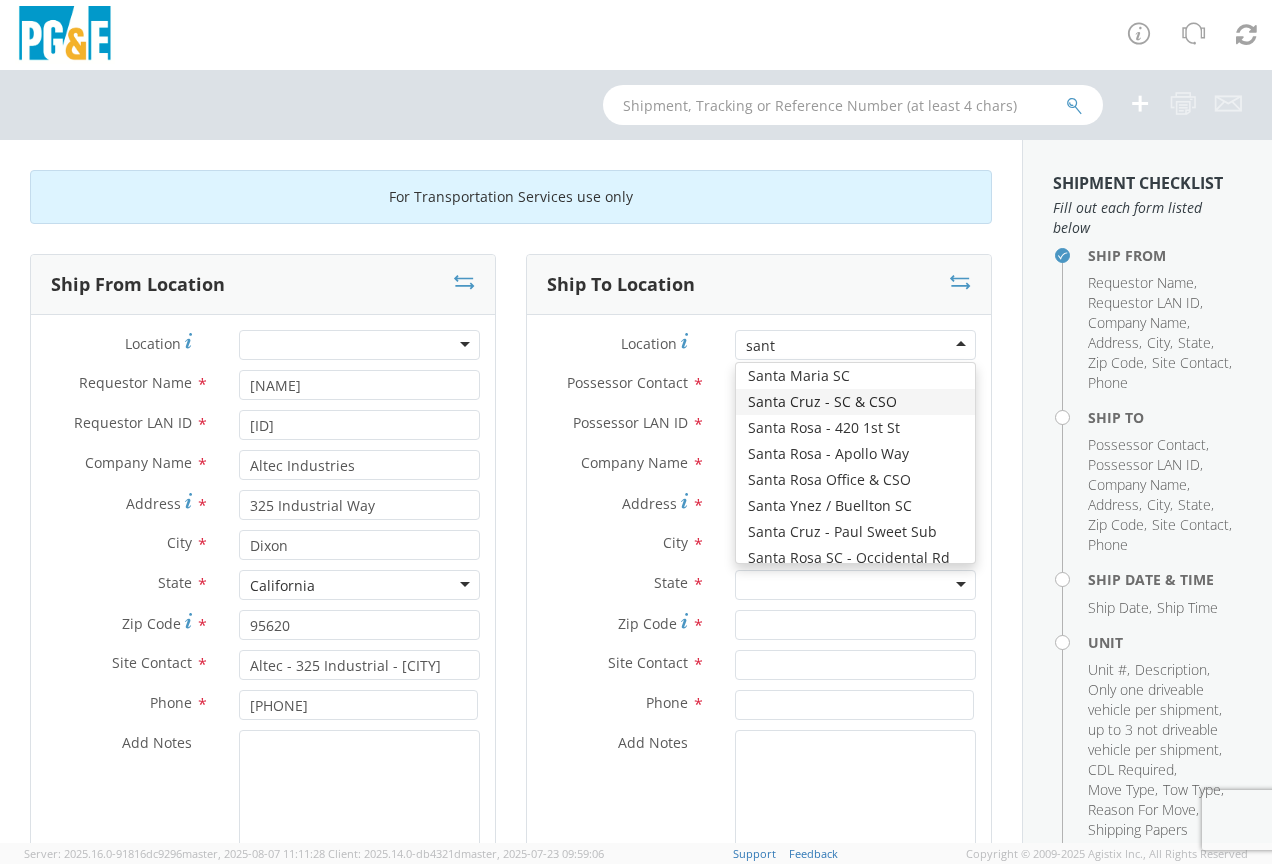 type 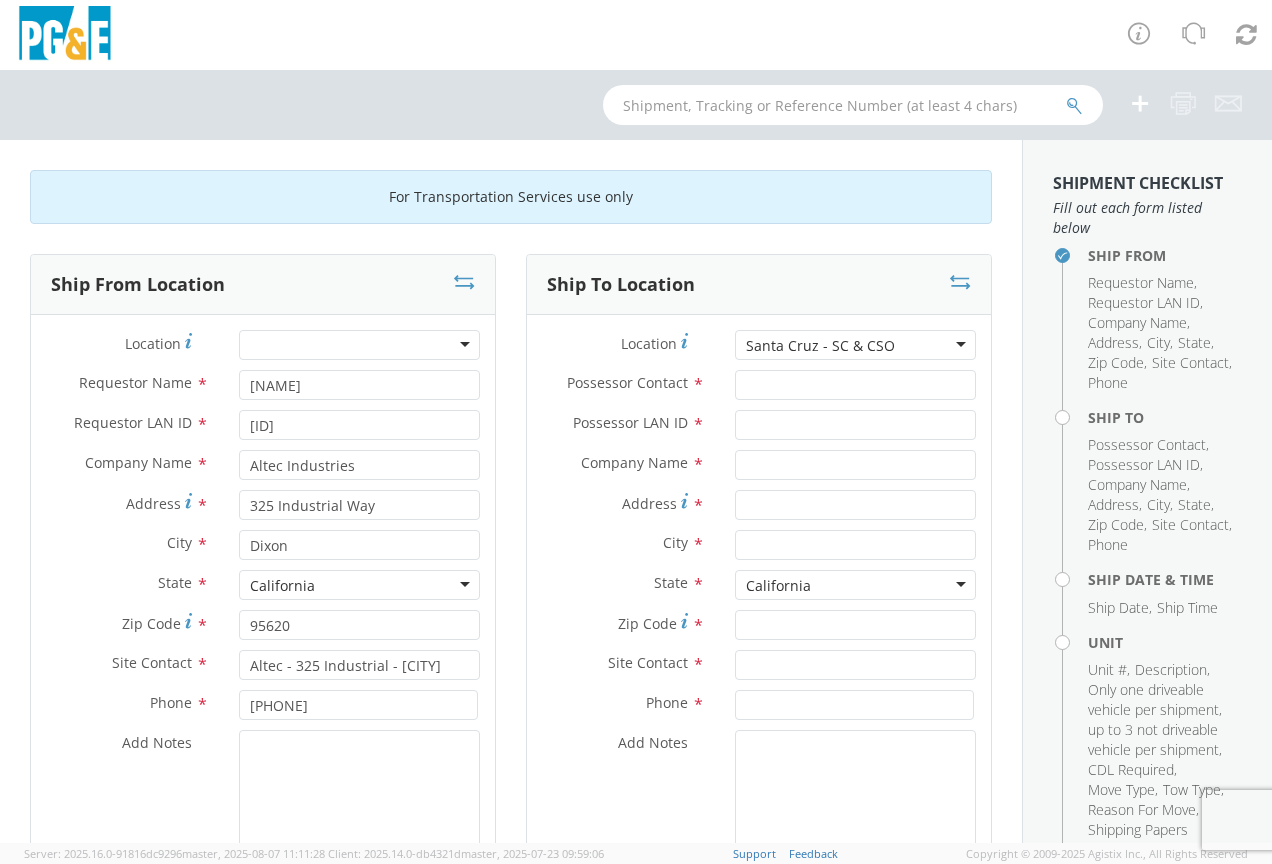 type on "PG&E" 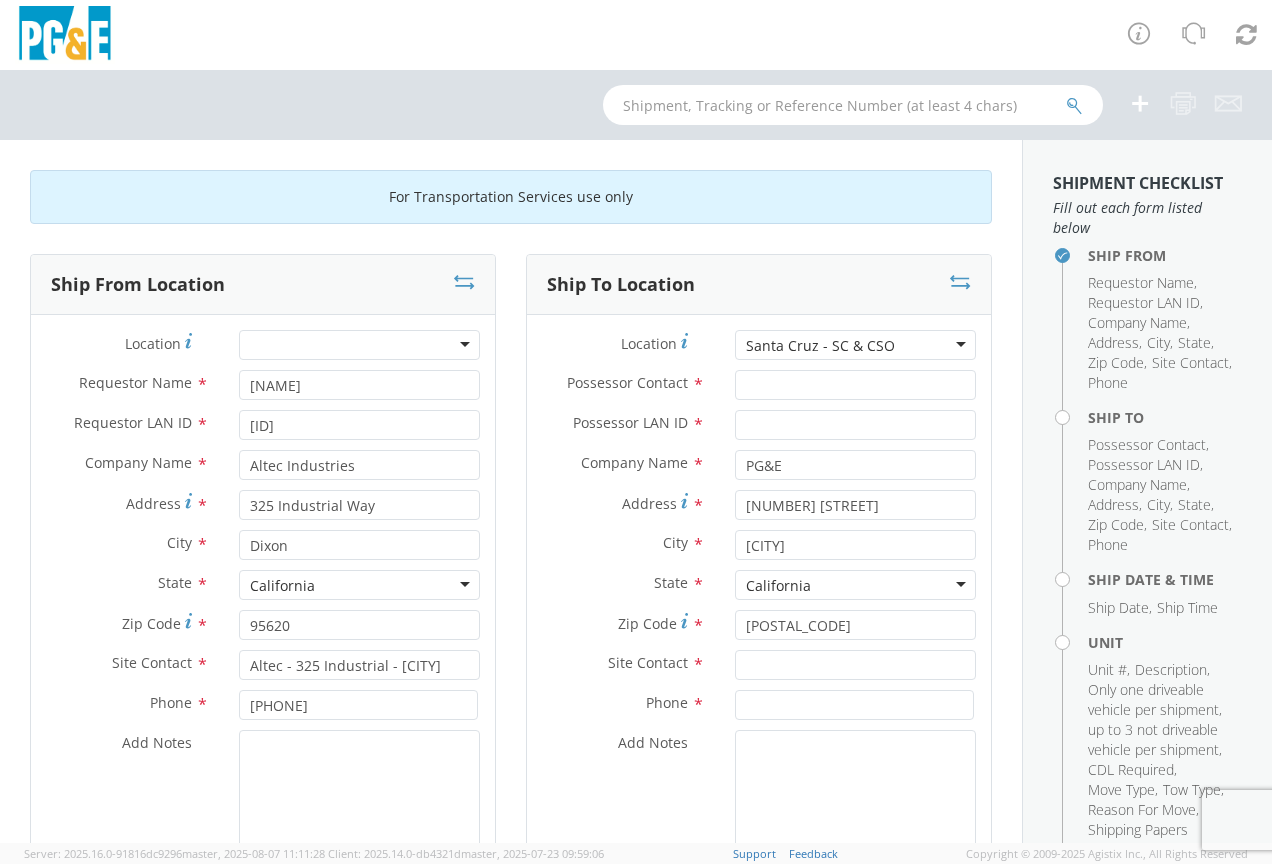 scroll, scrollTop: 0, scrollLeft: 0, axis: both 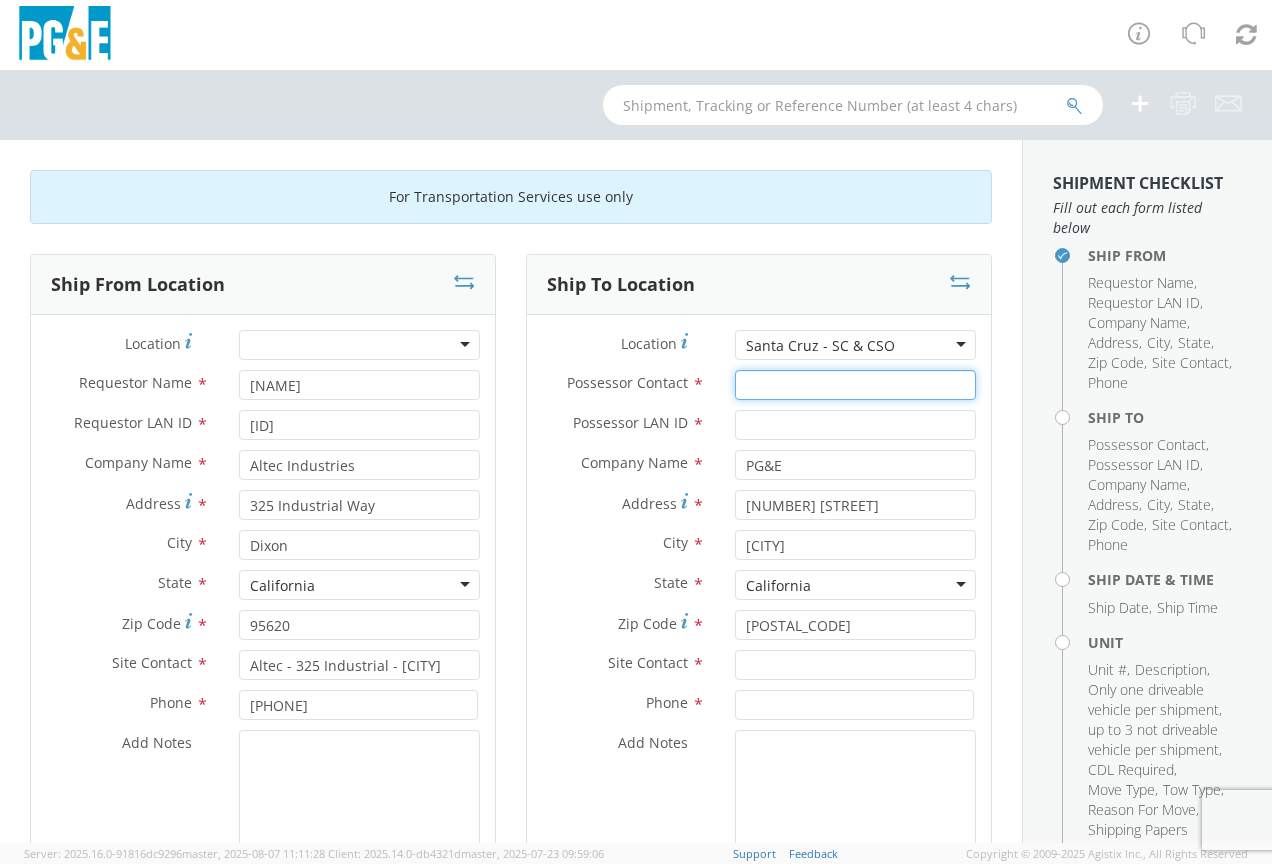 click on "Possessor Contact        *" at bounding box center (855, 385) 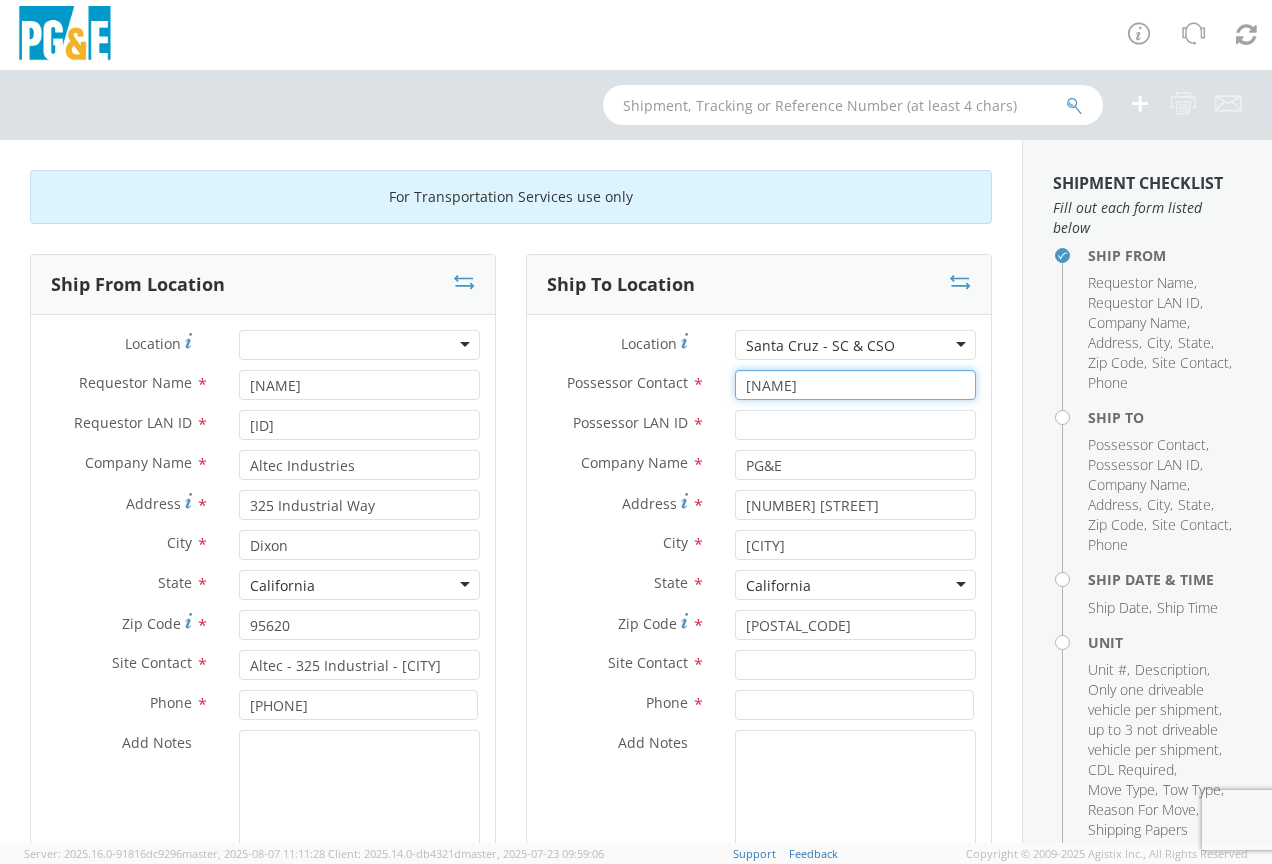 type on "[NAME]" 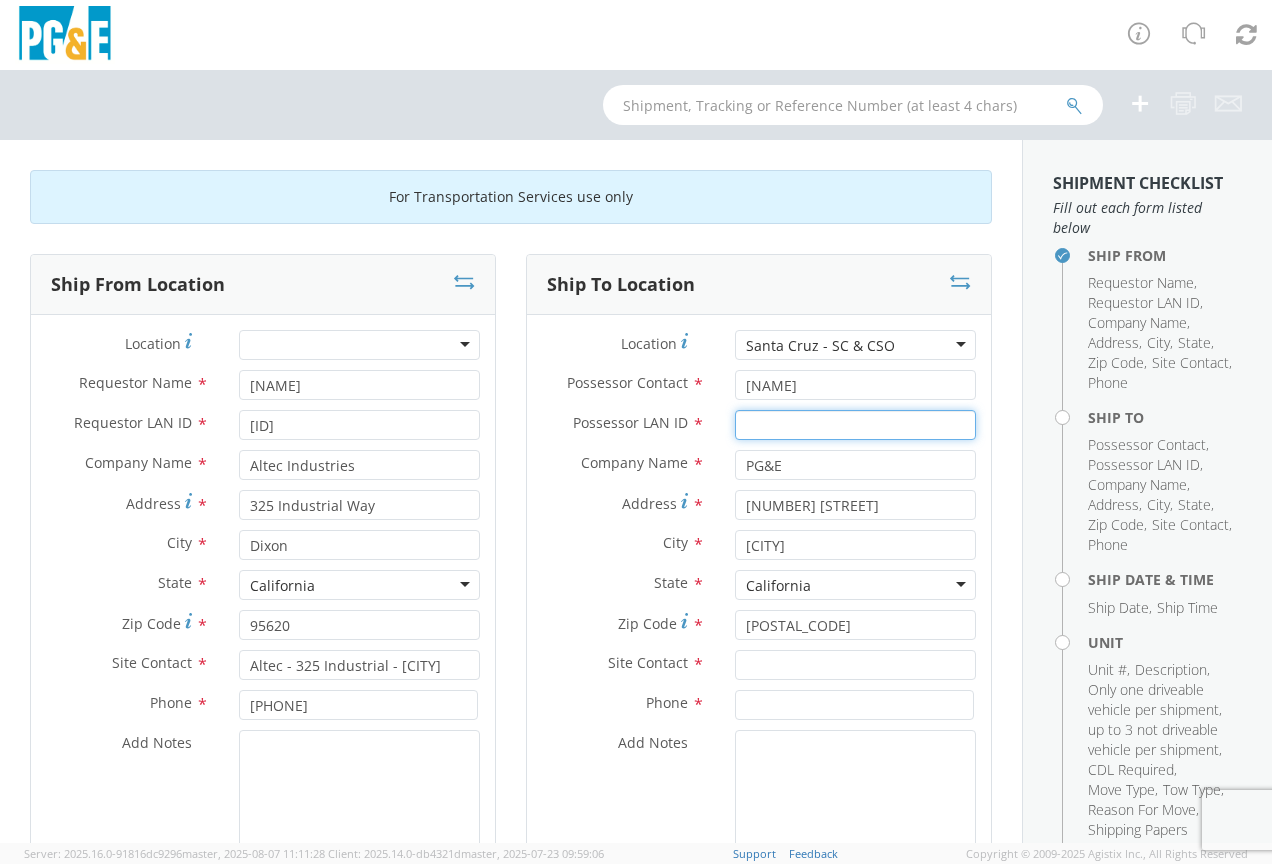 click on "Possessor LAN ID        *" at bounding box center (855, 425) 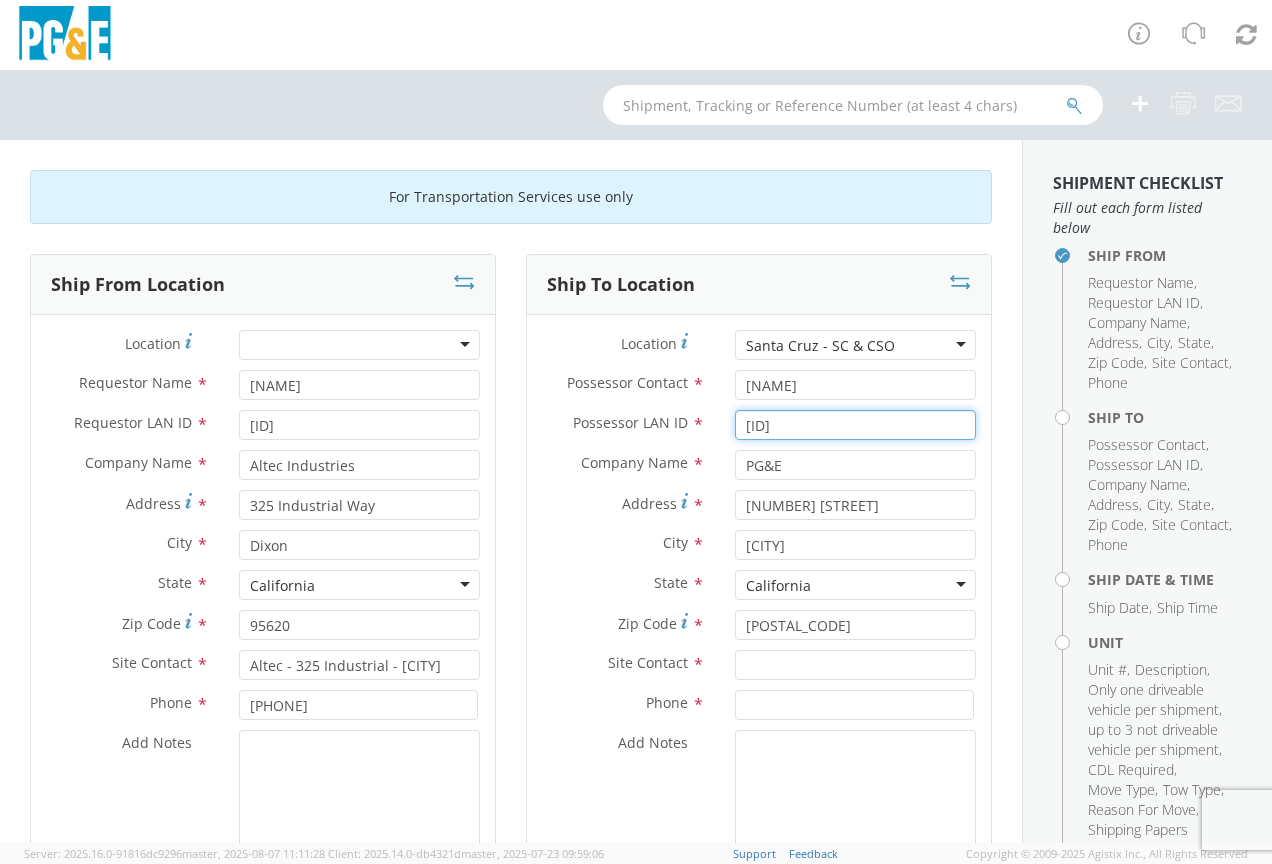 type on "[ID]" 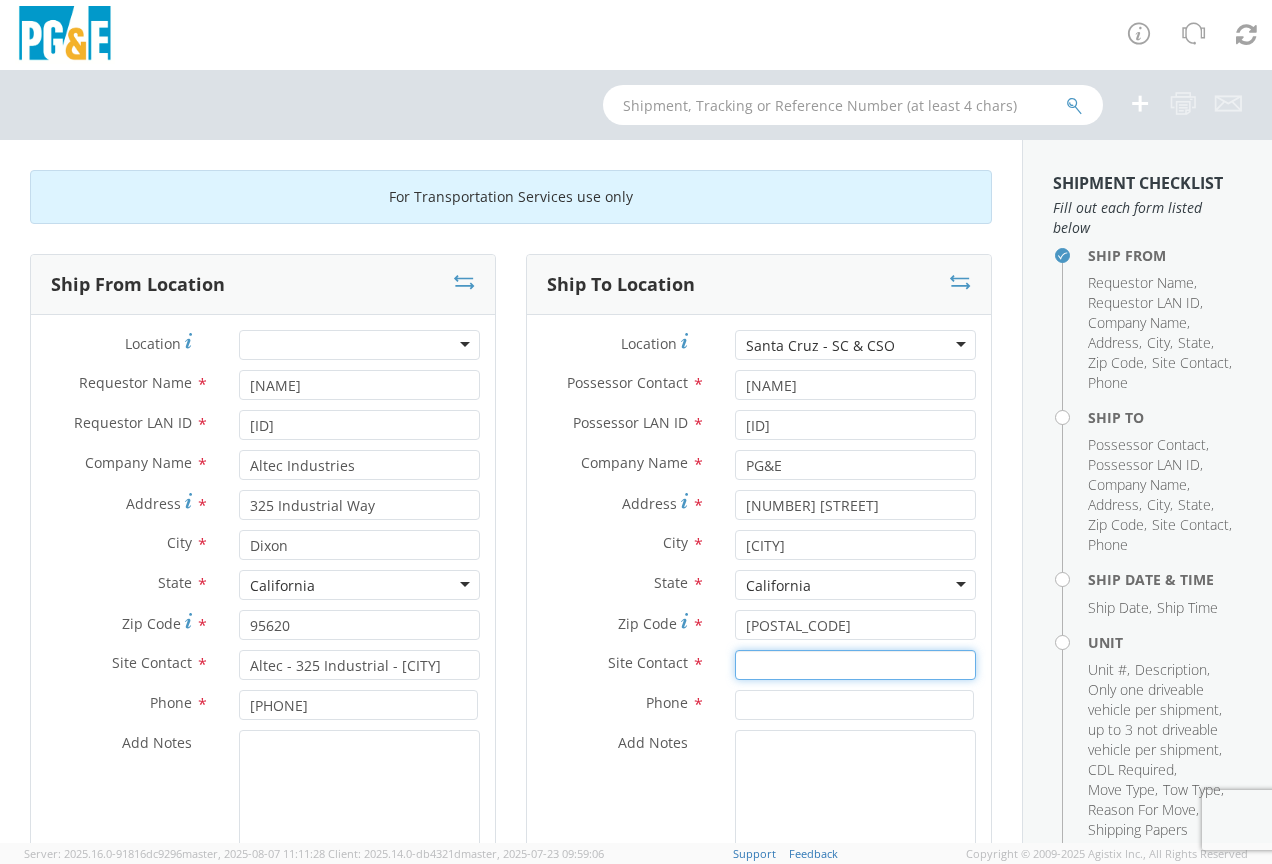 click at bounding box center (855, 665) 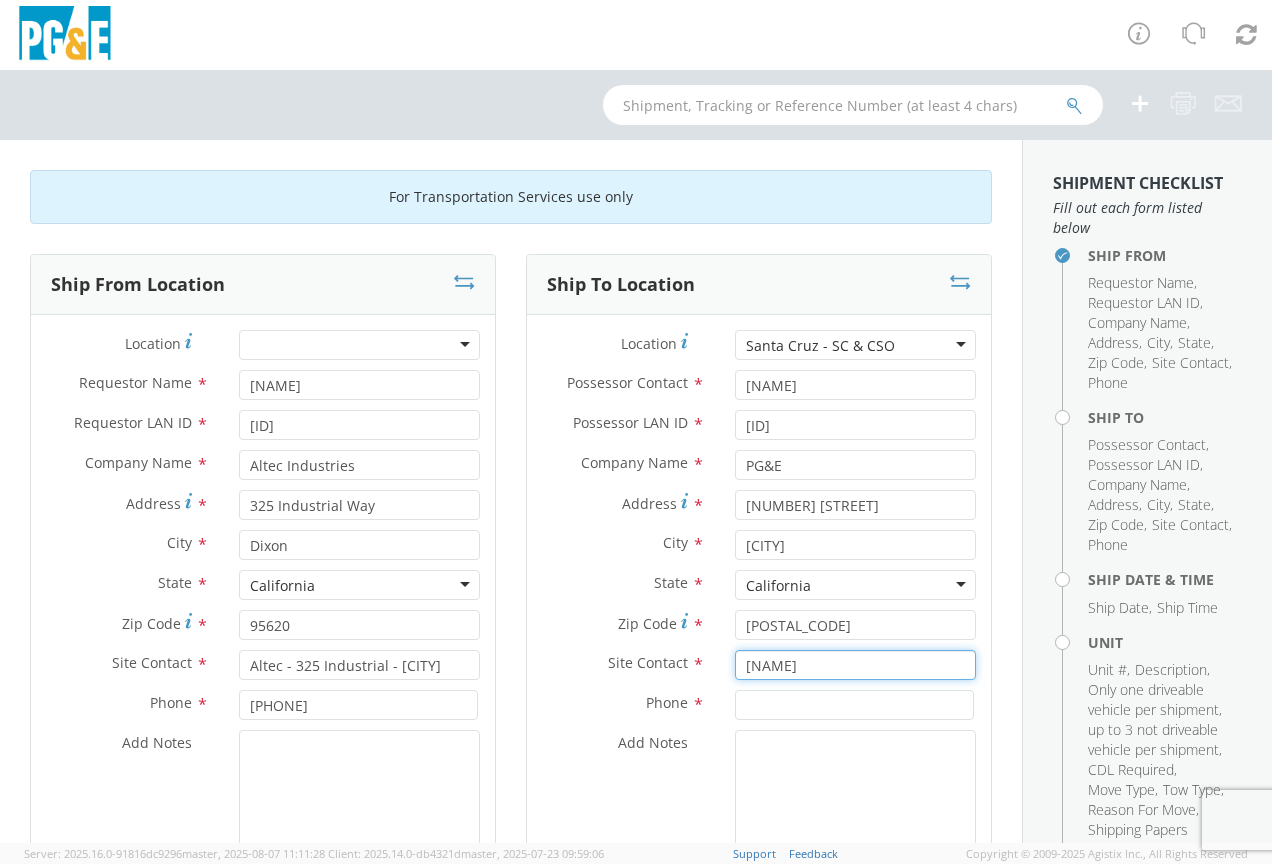 type on "[NAME]" 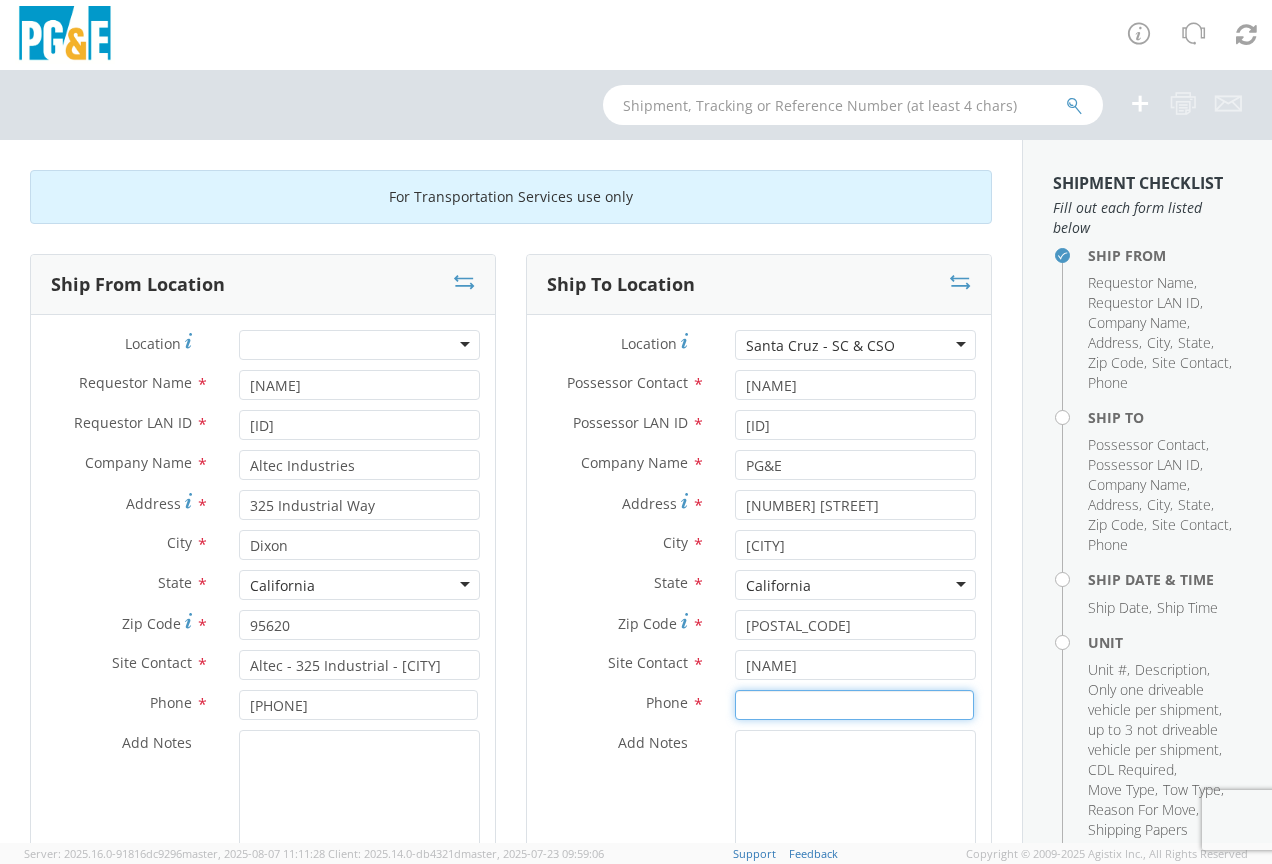 click at bounding box center (854, 705) 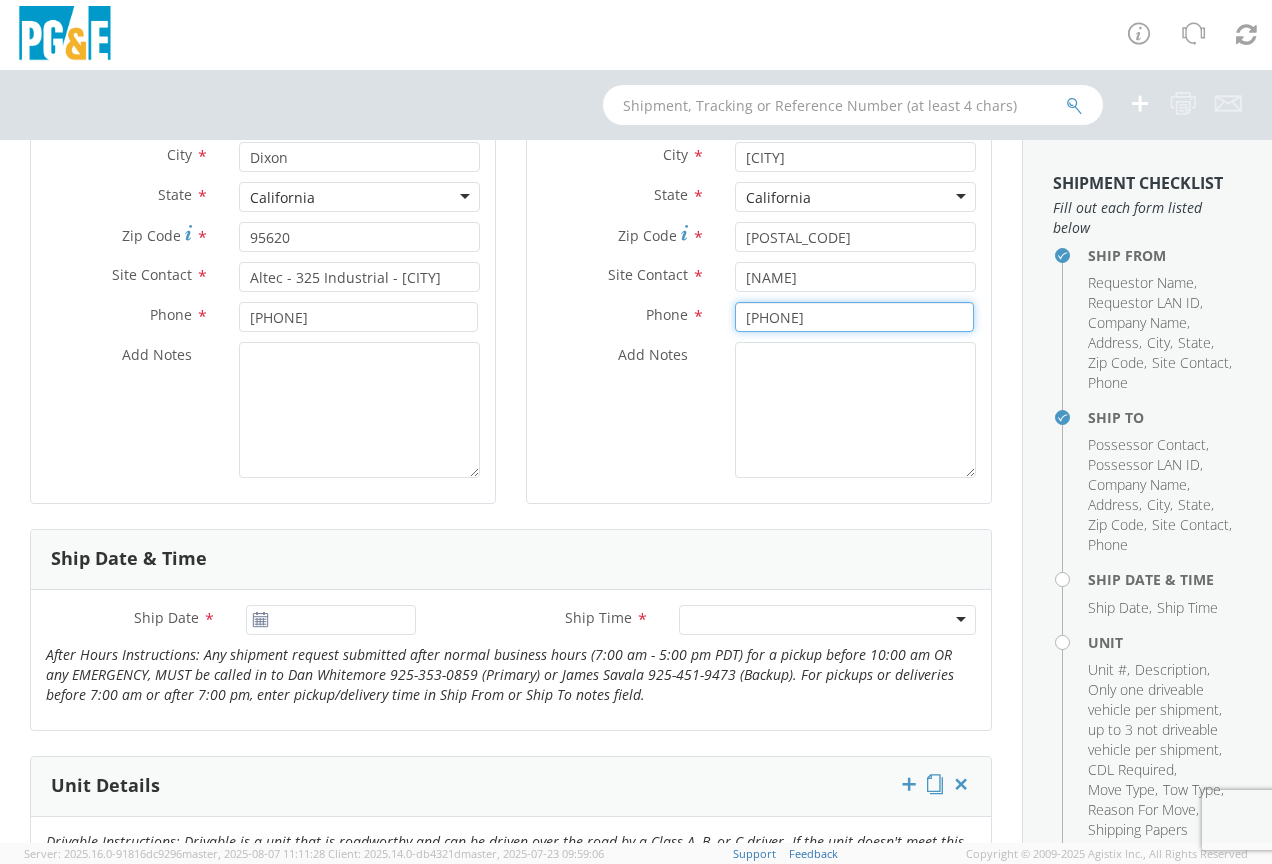 scroll, scrollTop: 400, scrollLeft: 0, axis: vertical 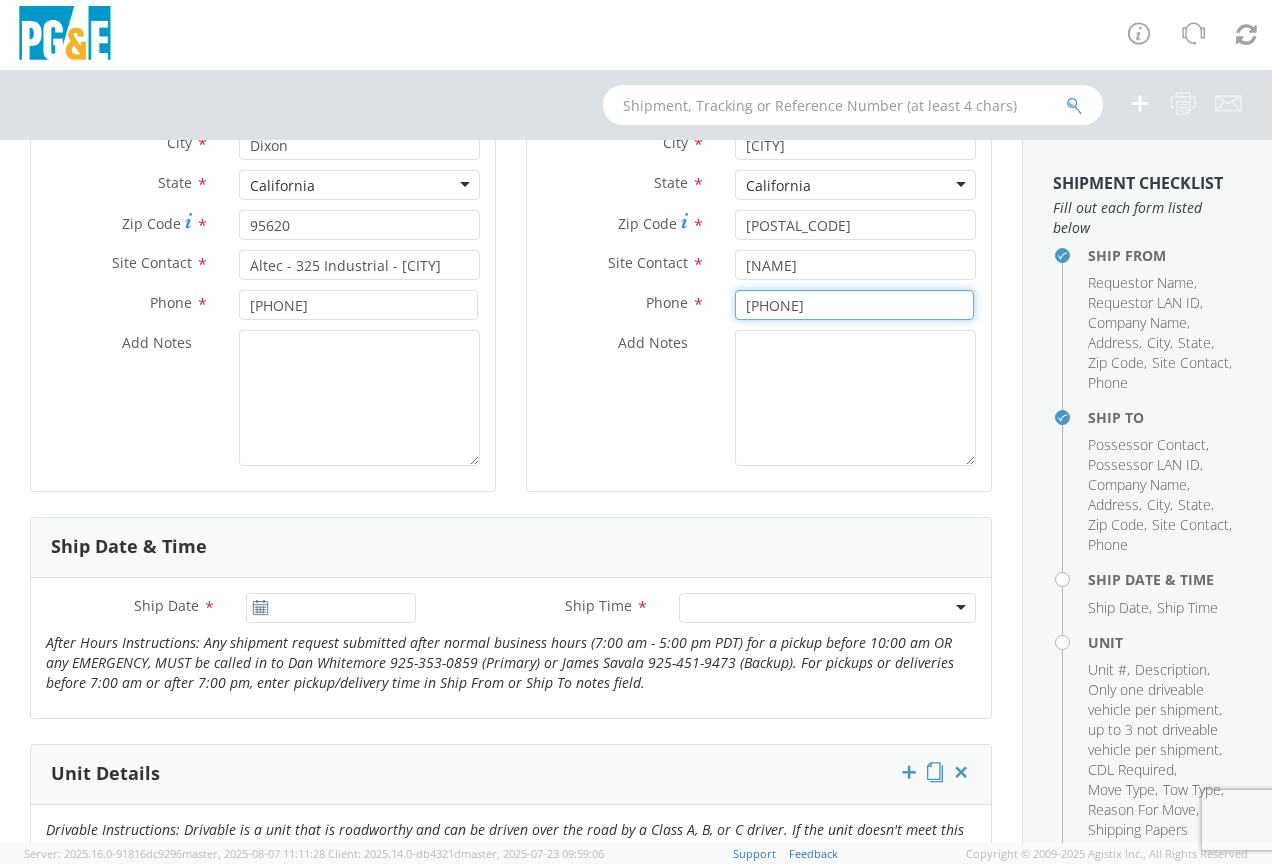 type on "[PHONE]" 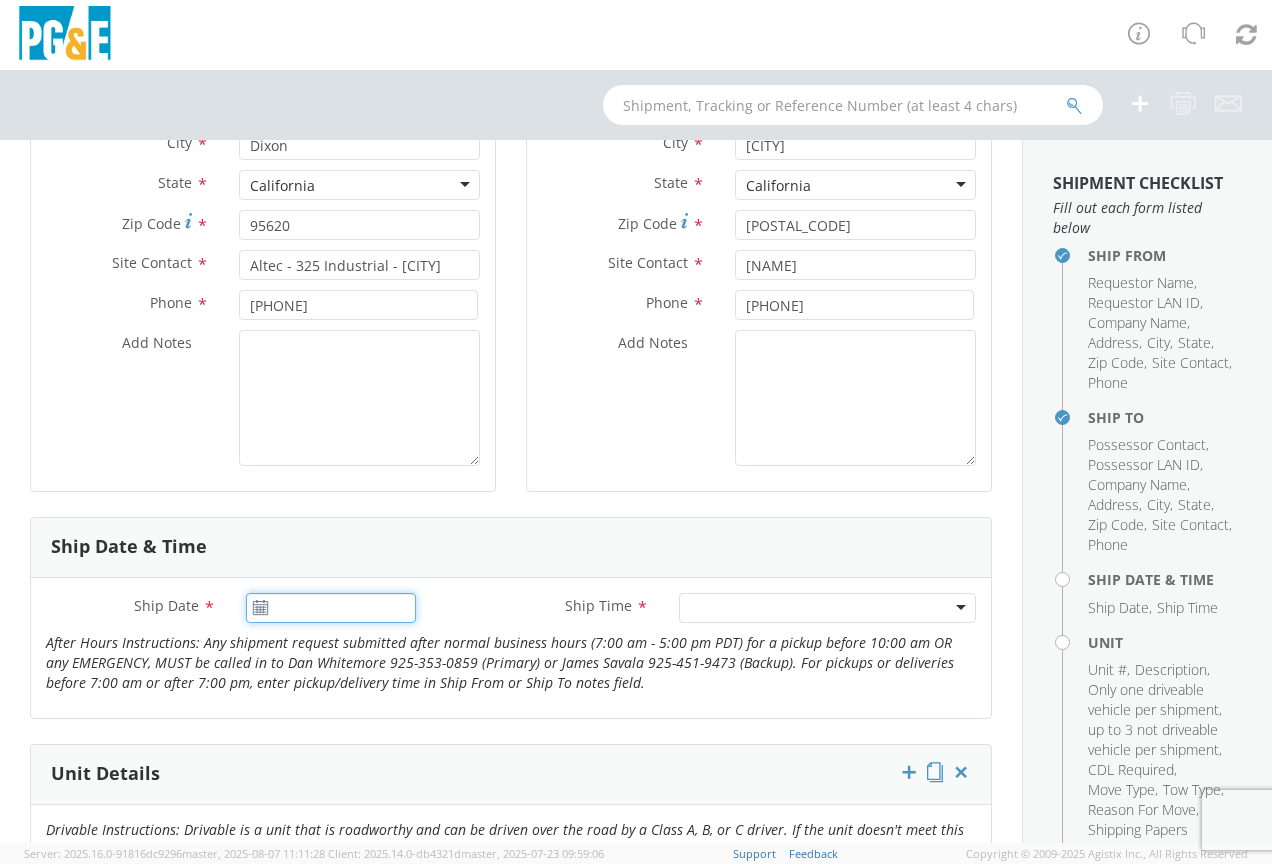 click on "Ship Date        *" at bounding box center [331, 608] 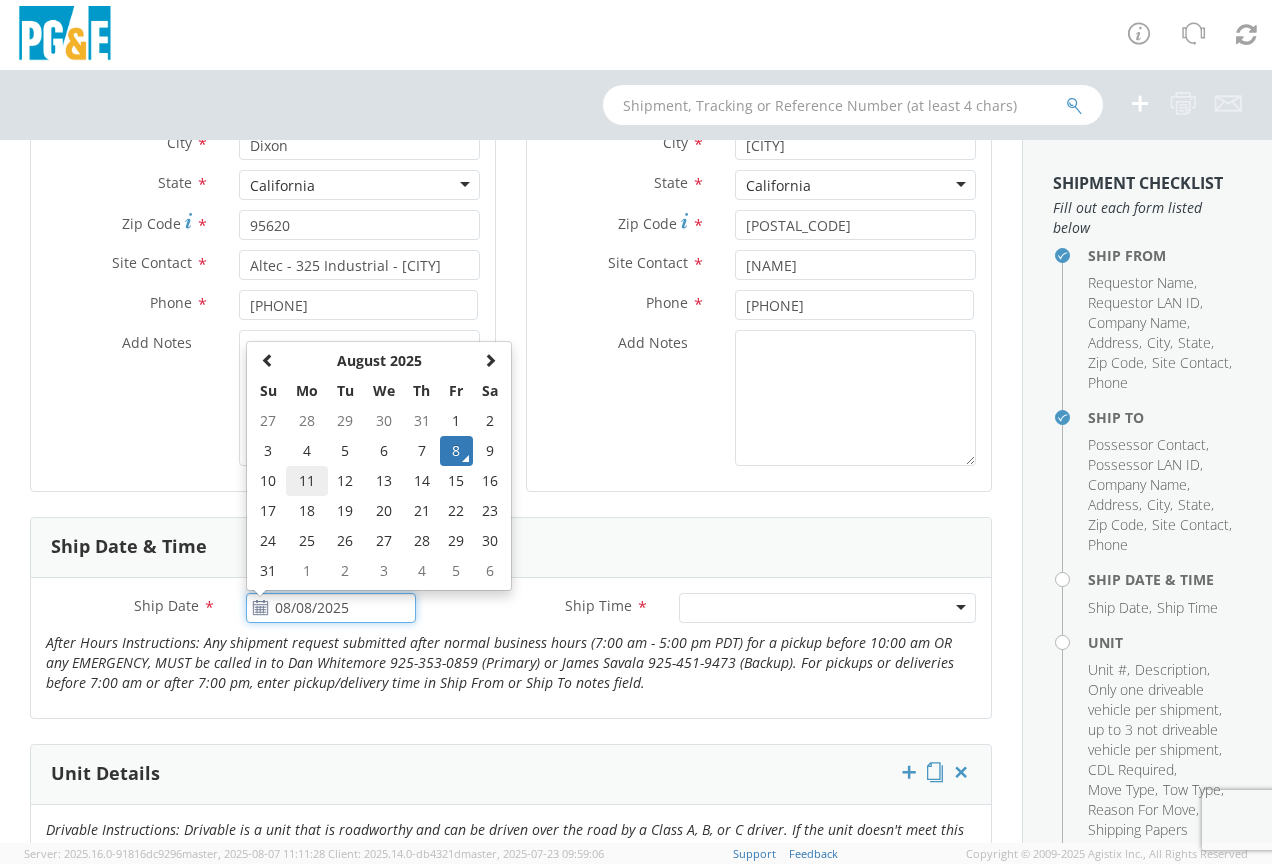 click on "11" 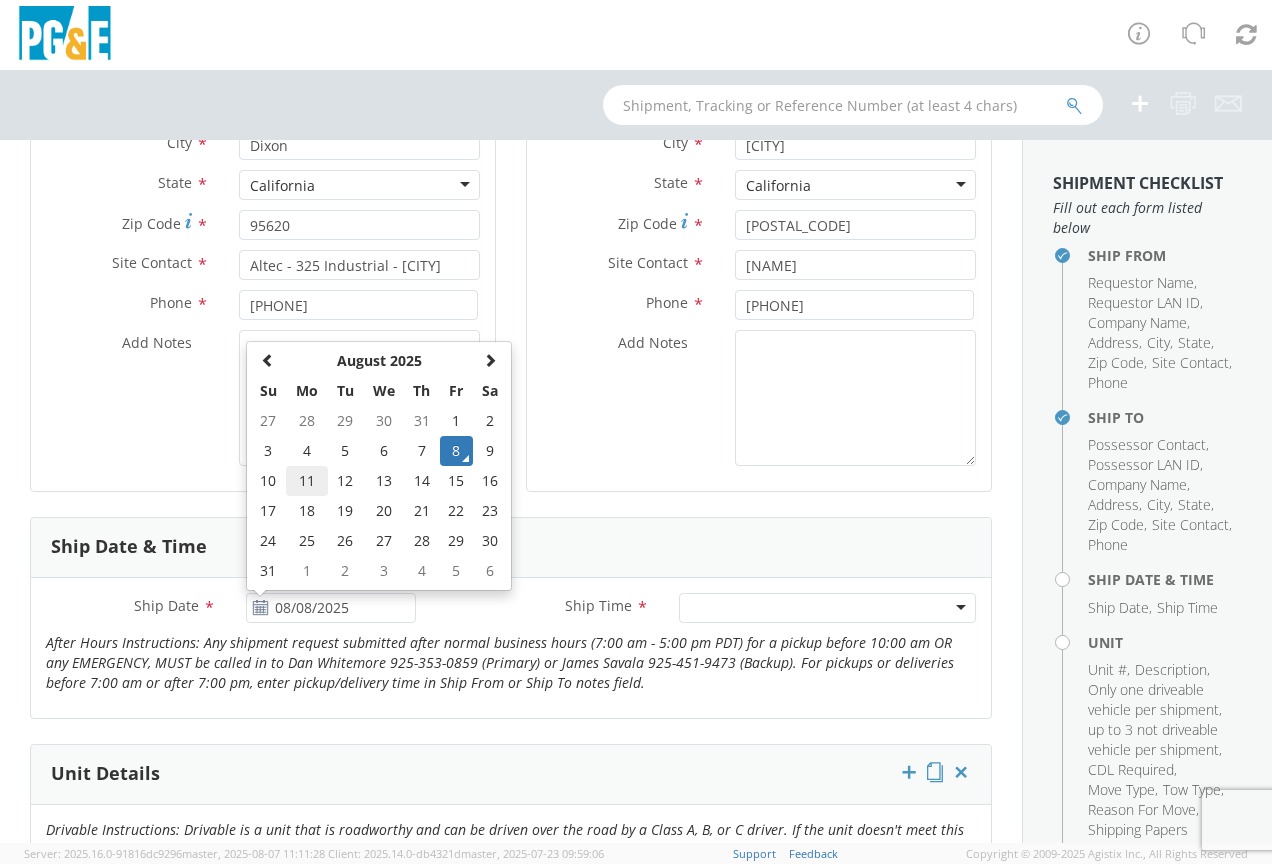 type on "08/11/2025" 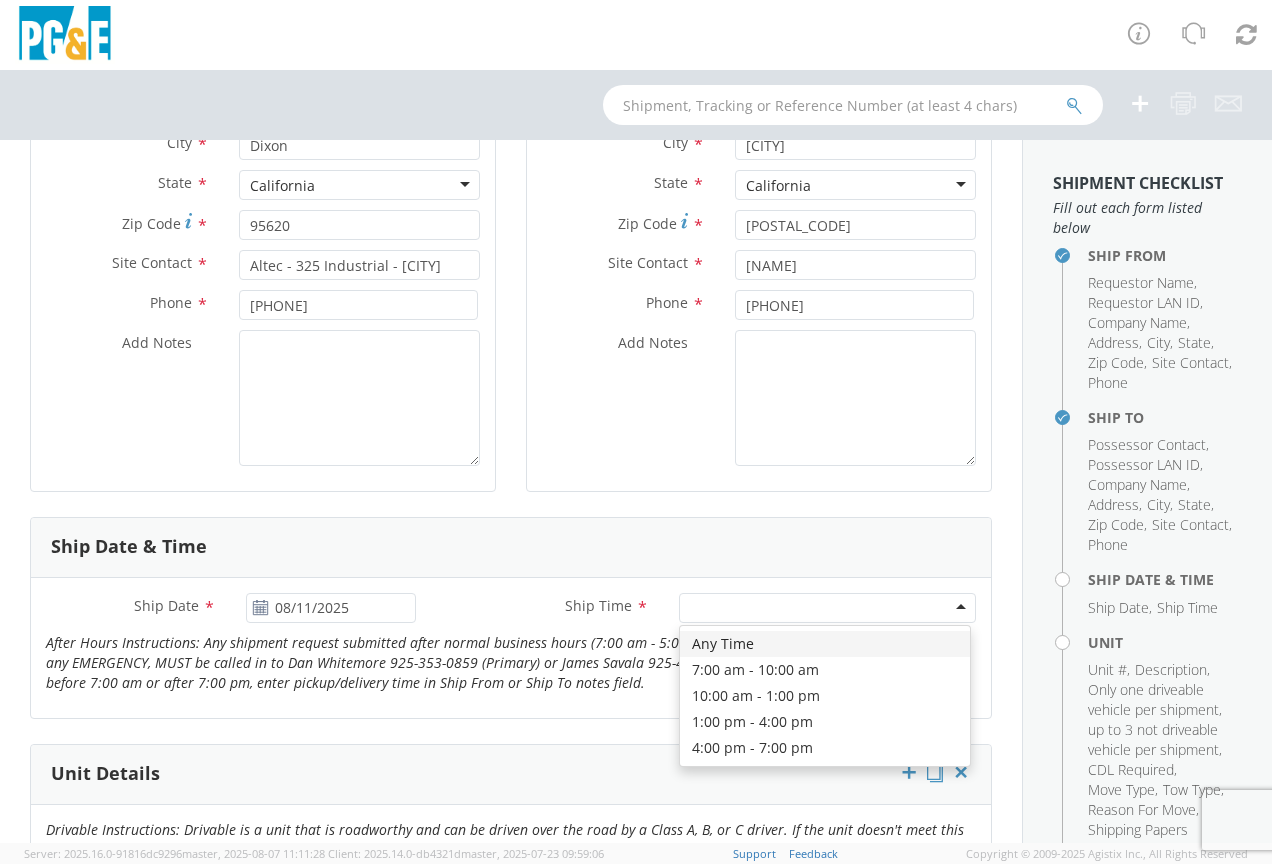 click 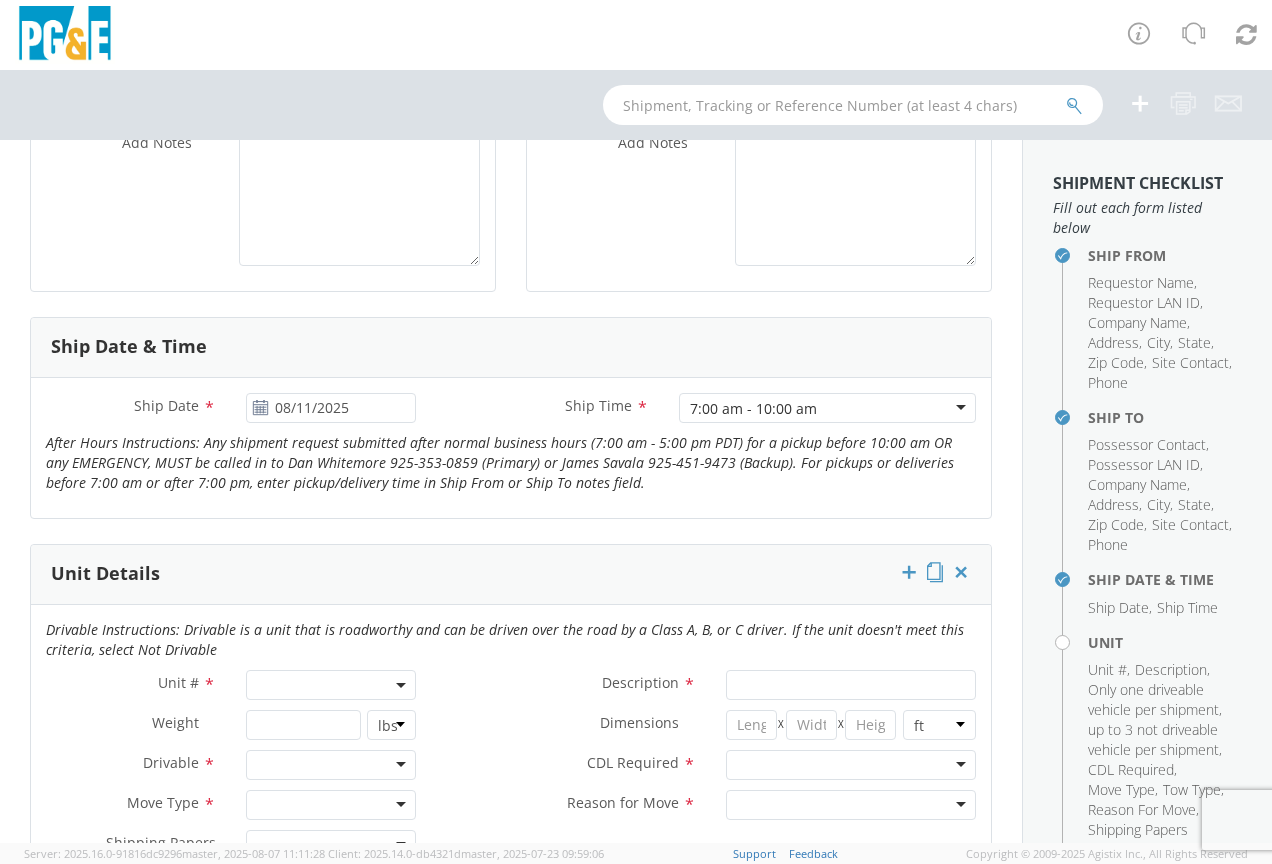 scroll, scrollTop: 800, scrollLeft: 0, axis: vertical 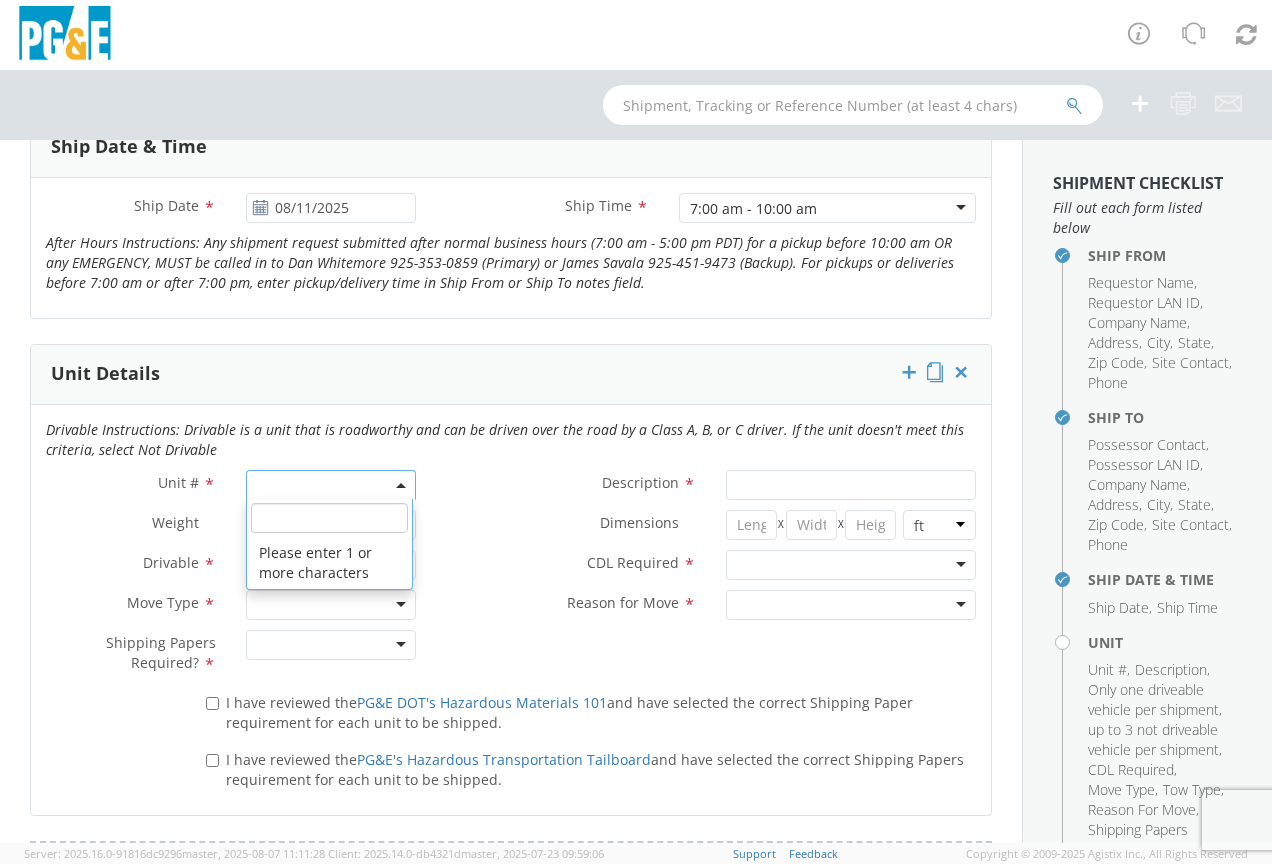 click 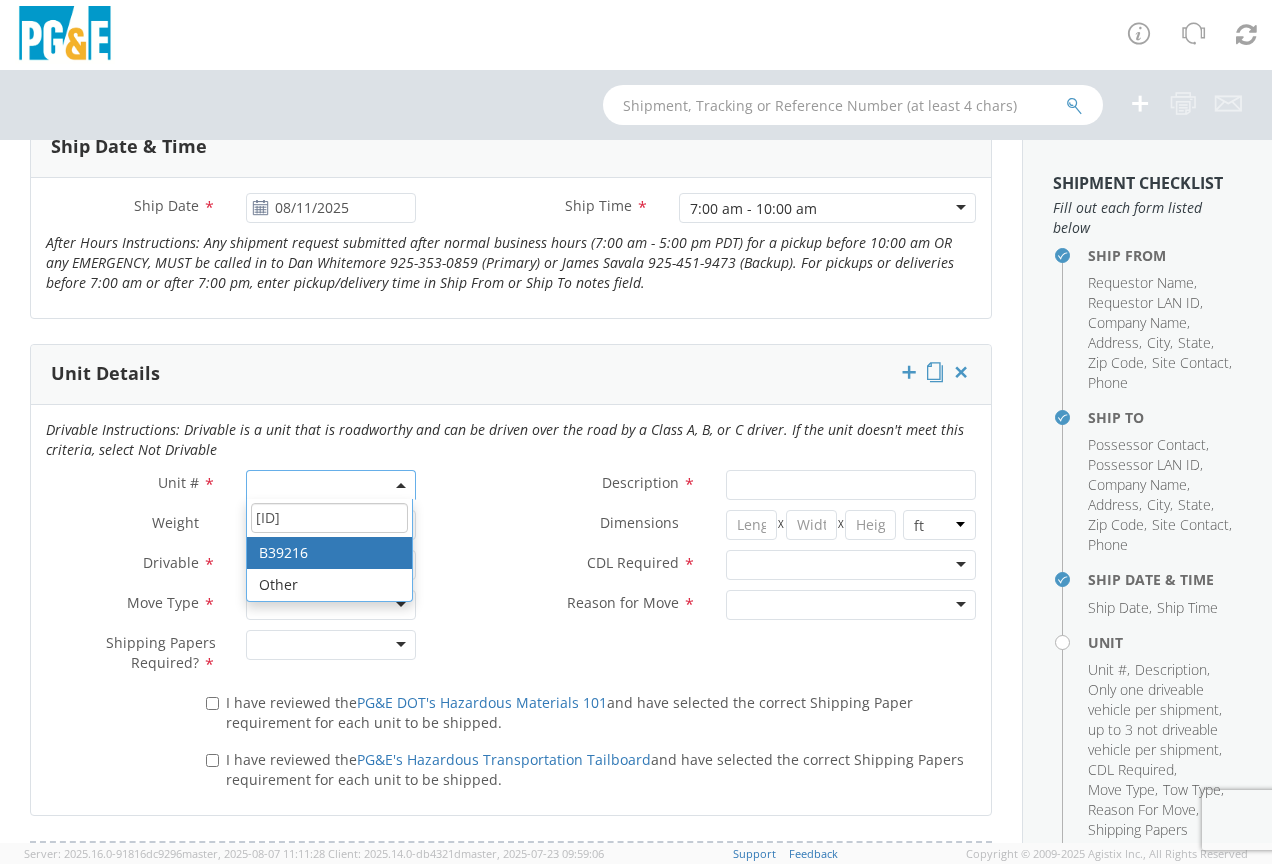 type on "[ID]" 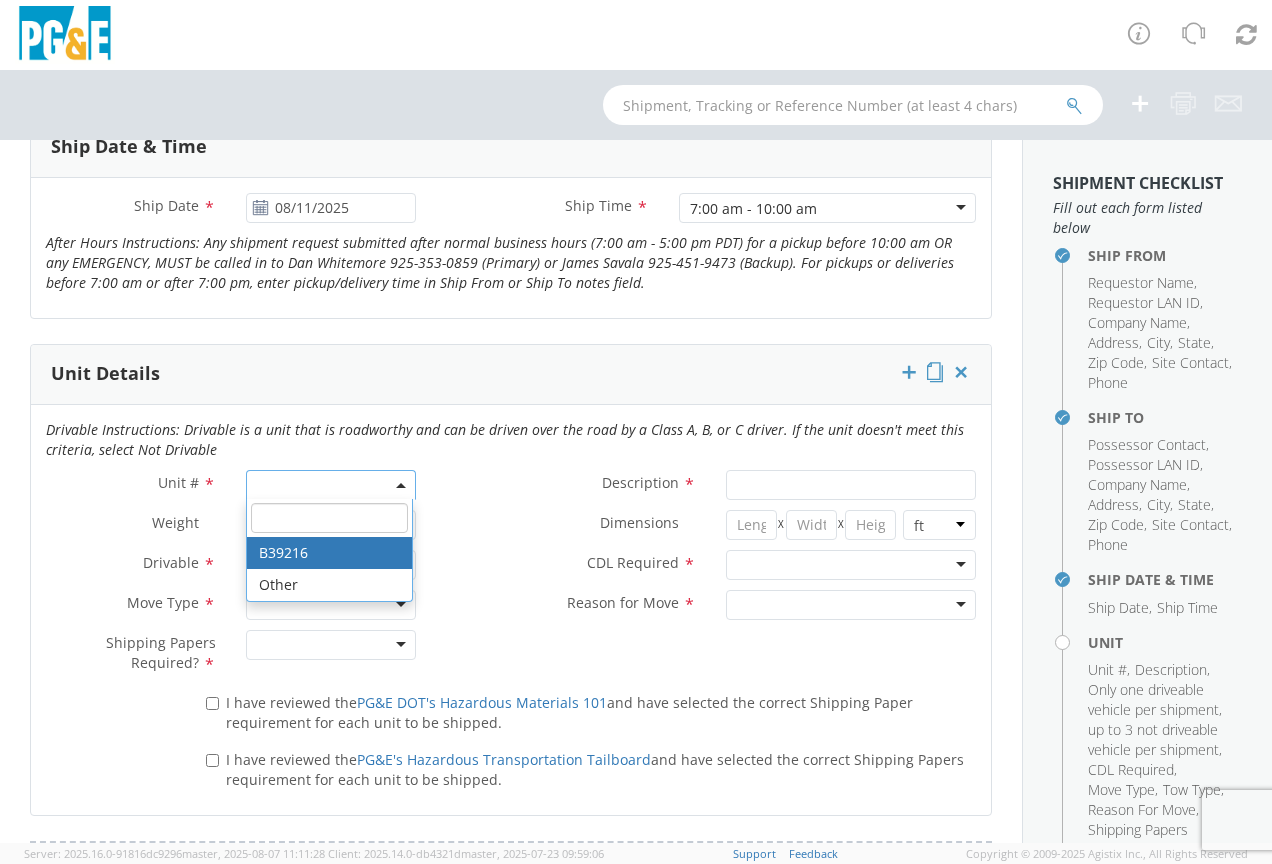 type on "TRUCK; TROUBLE W/AERIAL 4X4" 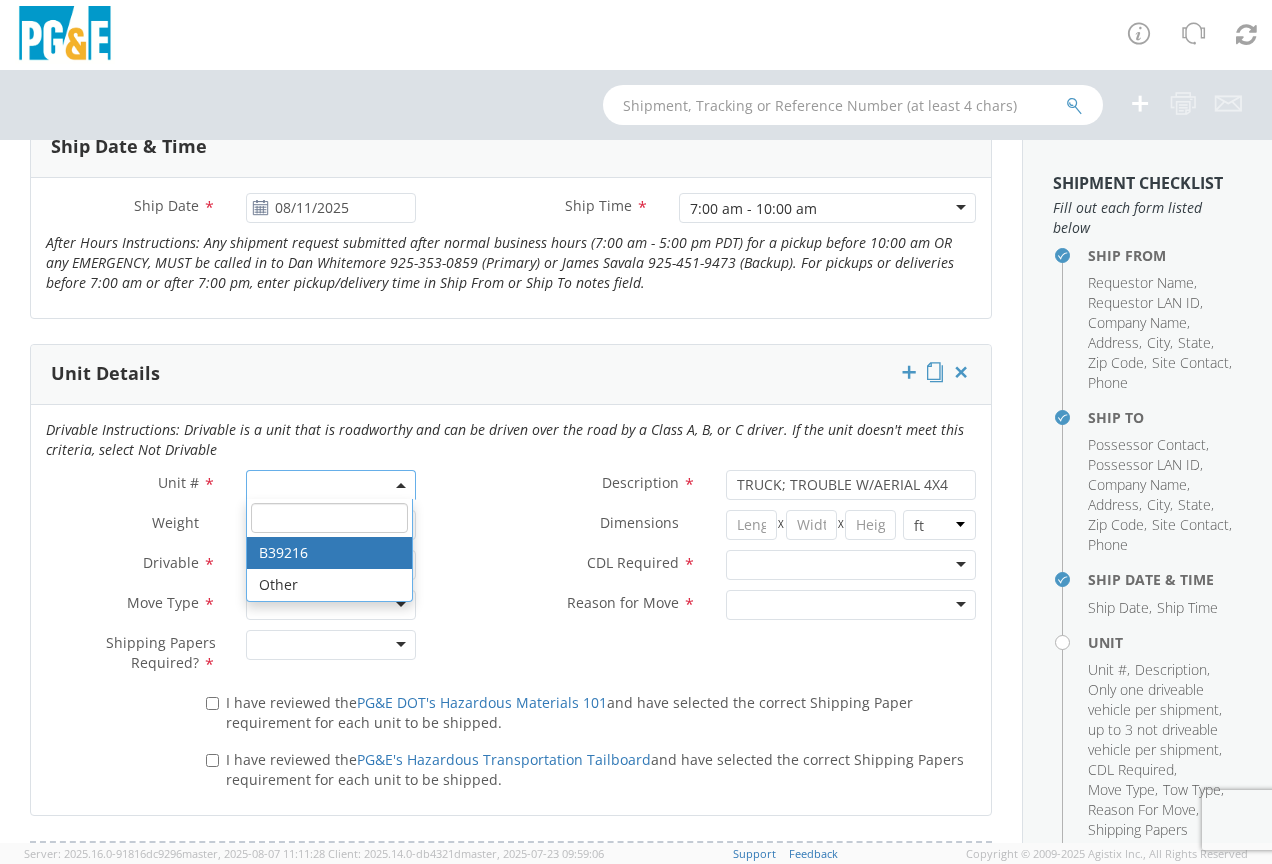 select on "B39216" 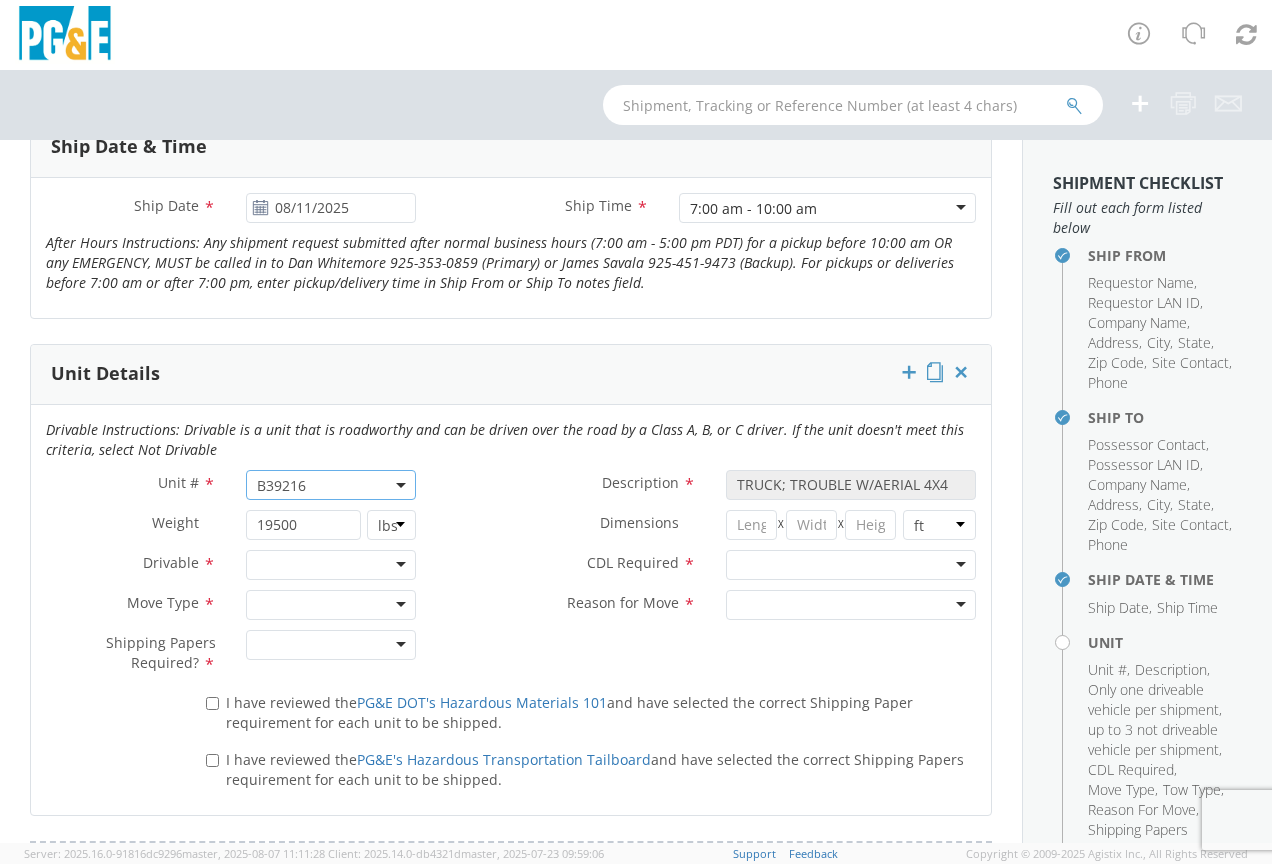 click 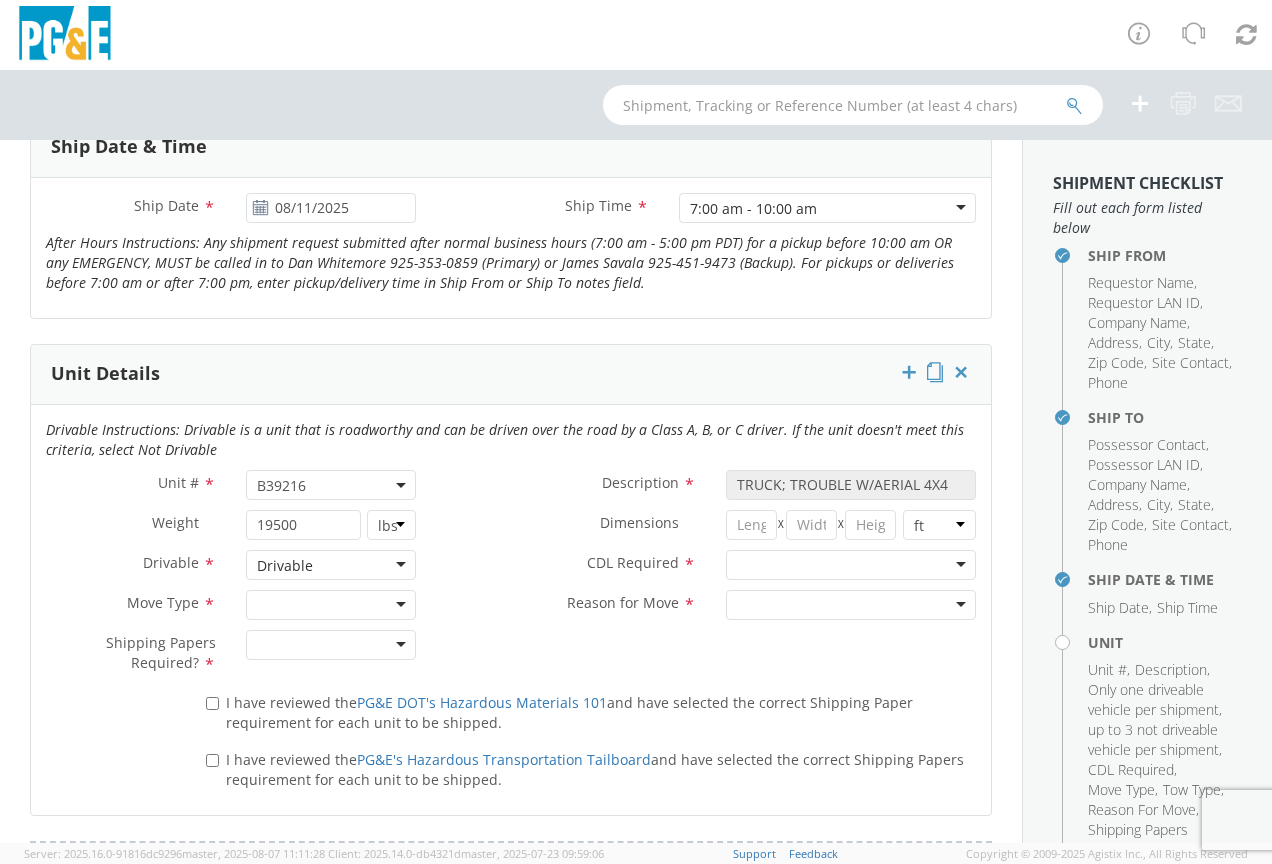 click 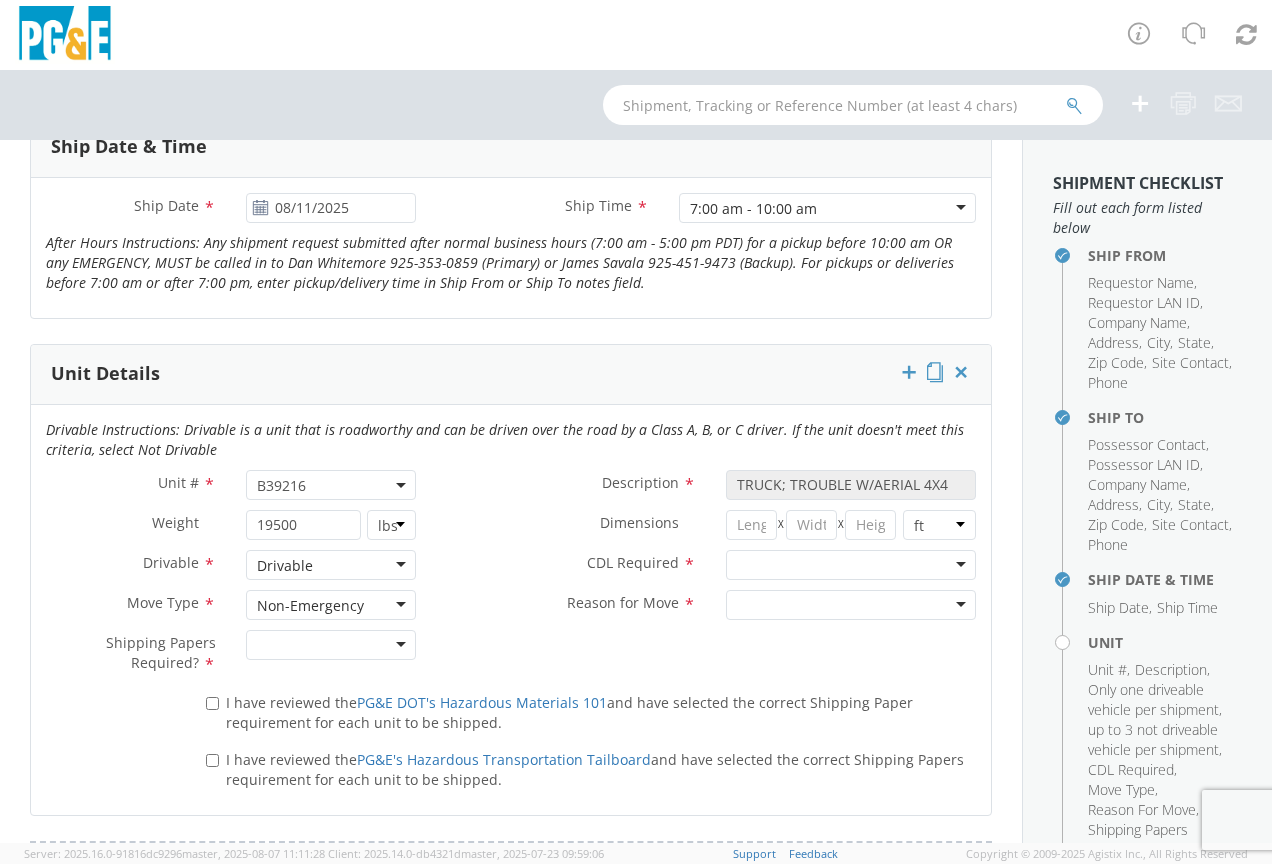 click 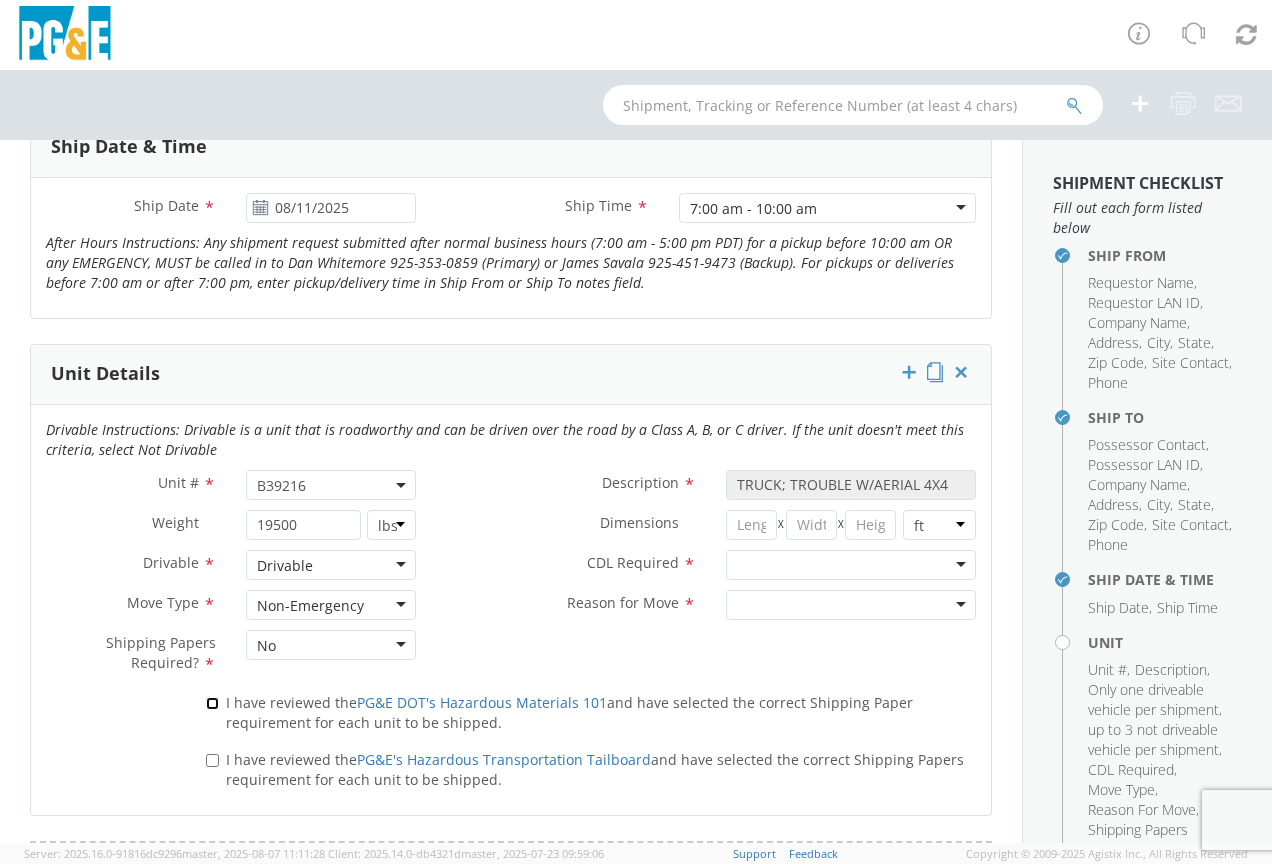click on "I have reviewed the  PG&E DOT's Hazardous Materials 101
and have selected the correct Shipping Paper requirement for each unit to be shipped." at bounding box center [212, 703] 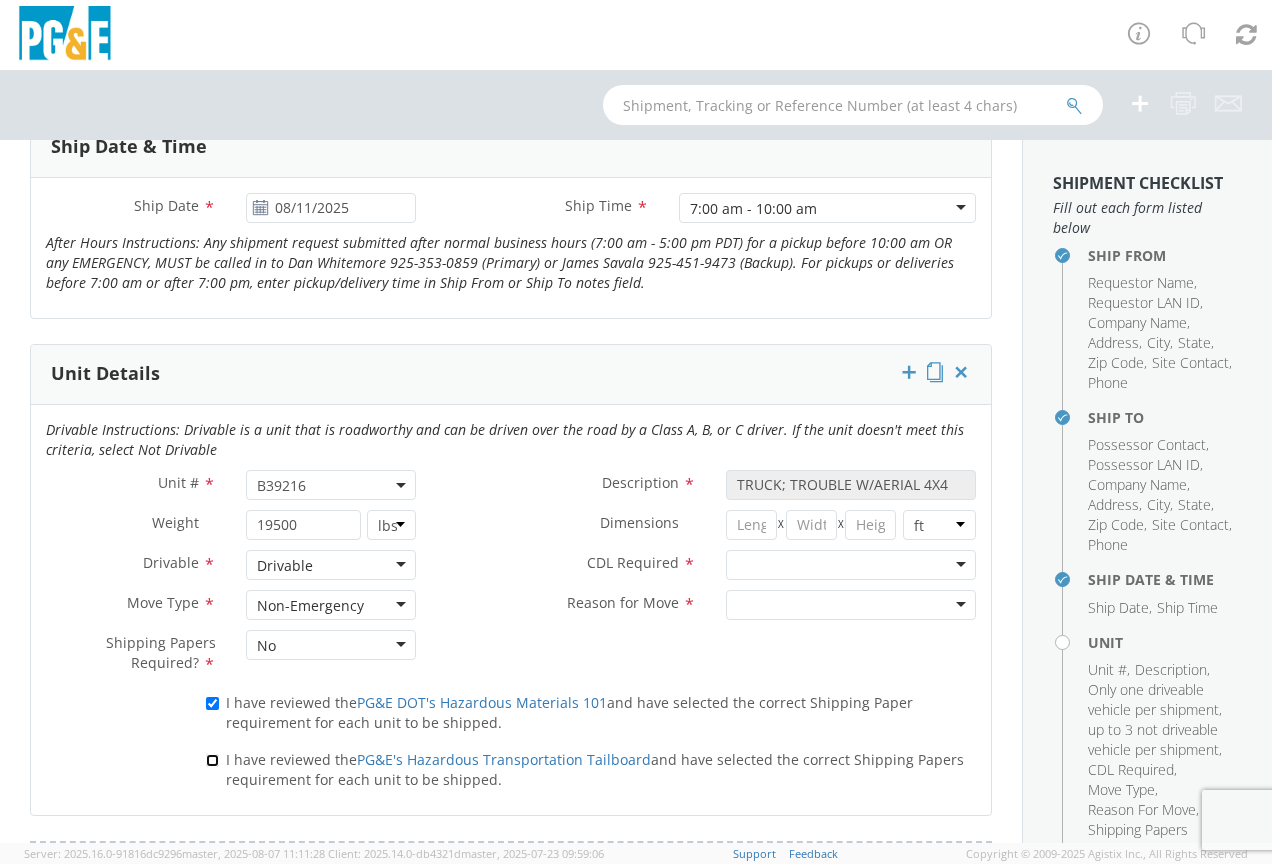 click on "I have reviewed the  PG&E's Hazardous Transportation Tailboard
and have selected the correct Shipping Papers requirement for each unit to be shipped." at bounding box center (212, 760) 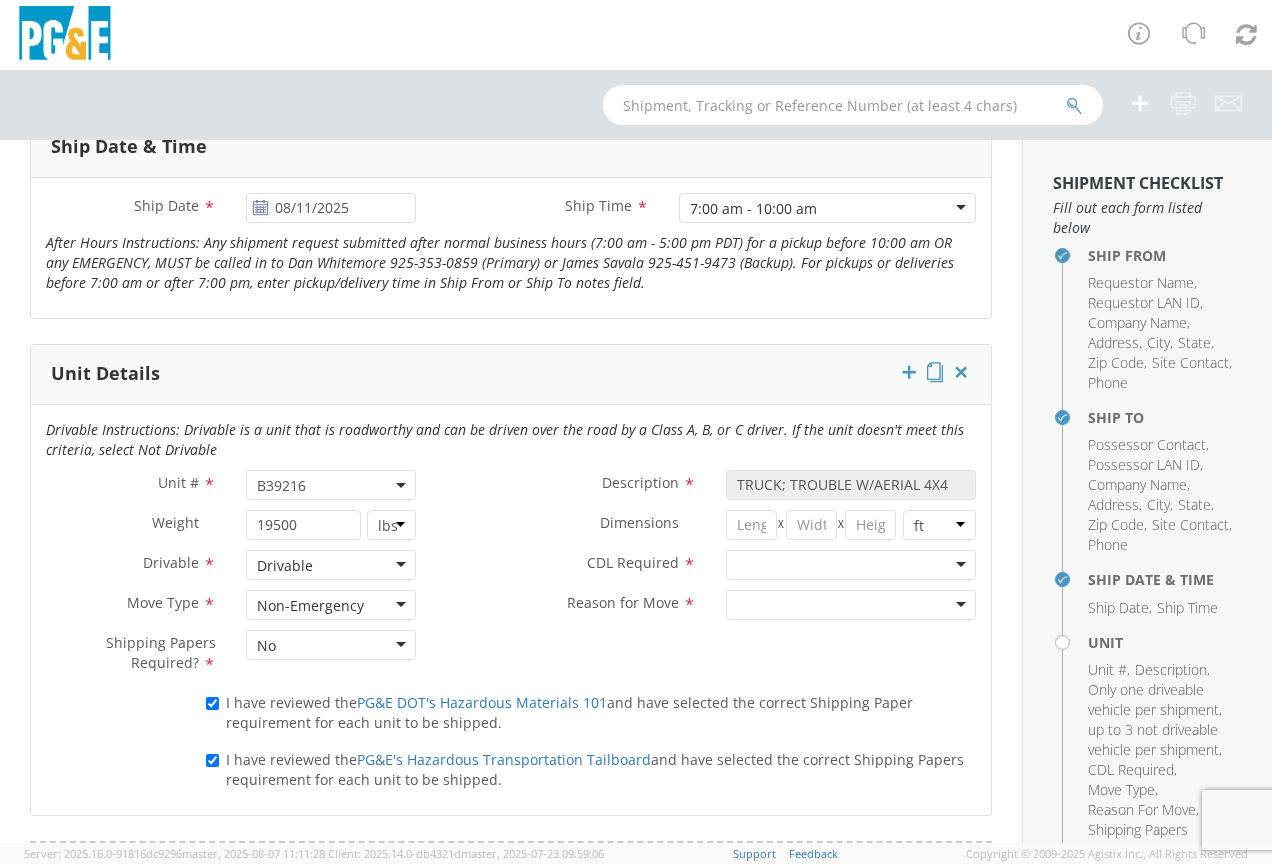 click 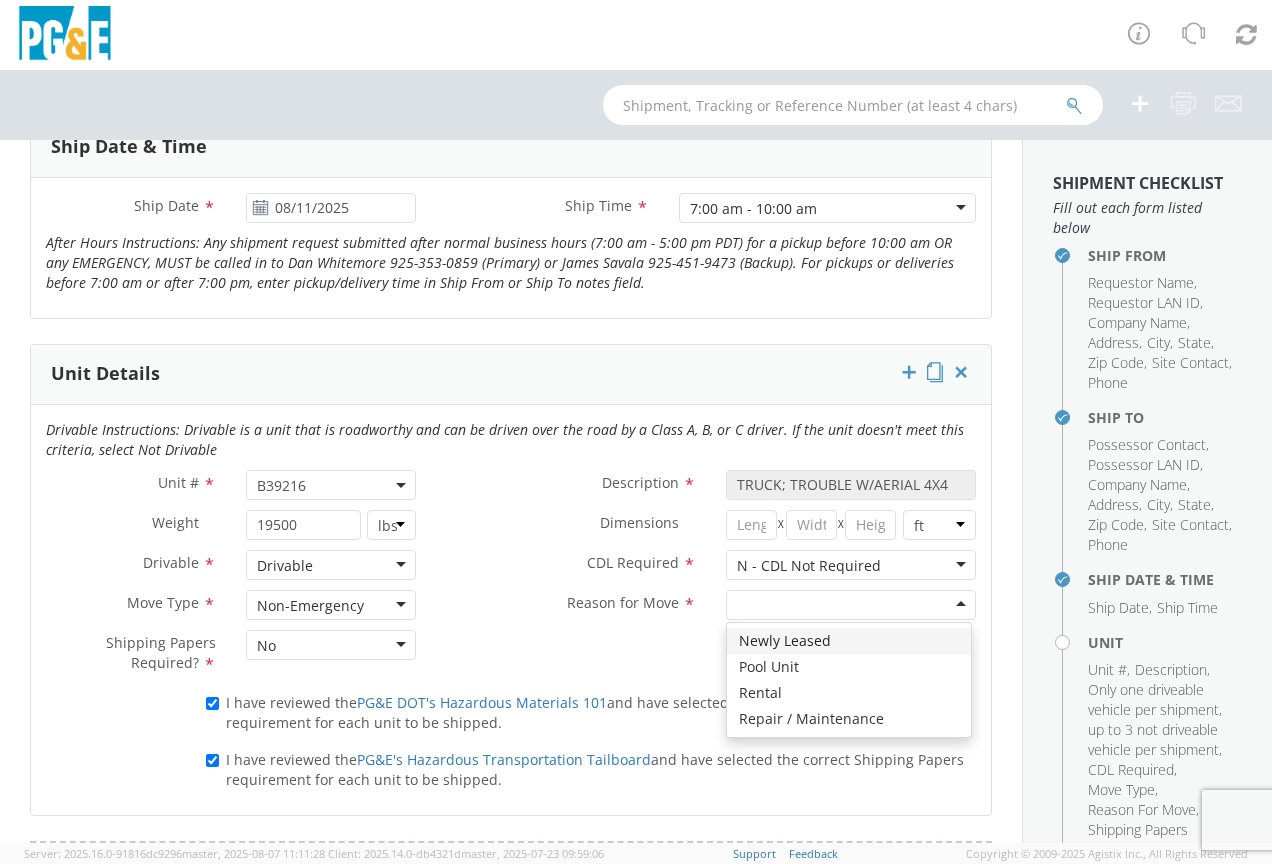 click 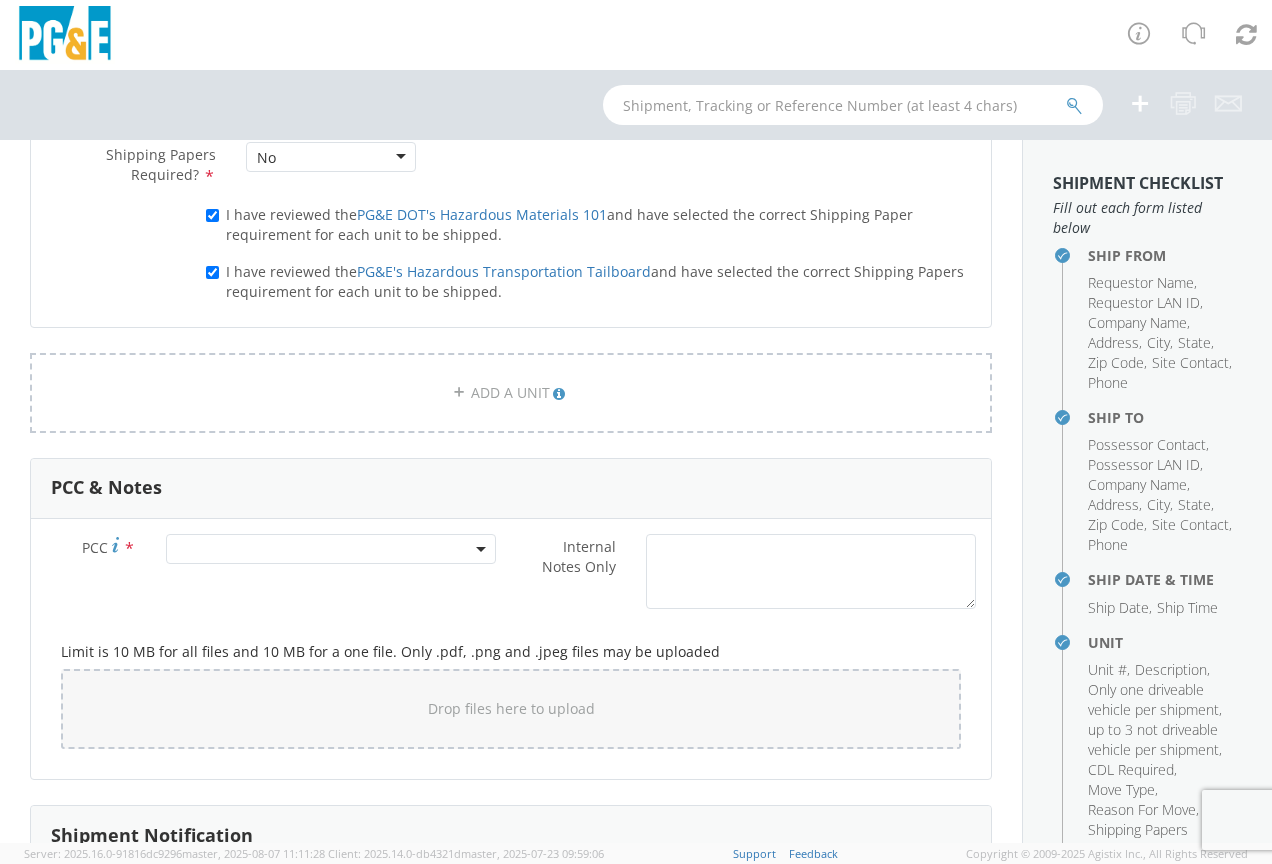 scroll, scrollTop: 1300, scrollLeft: 0, axis: vertical 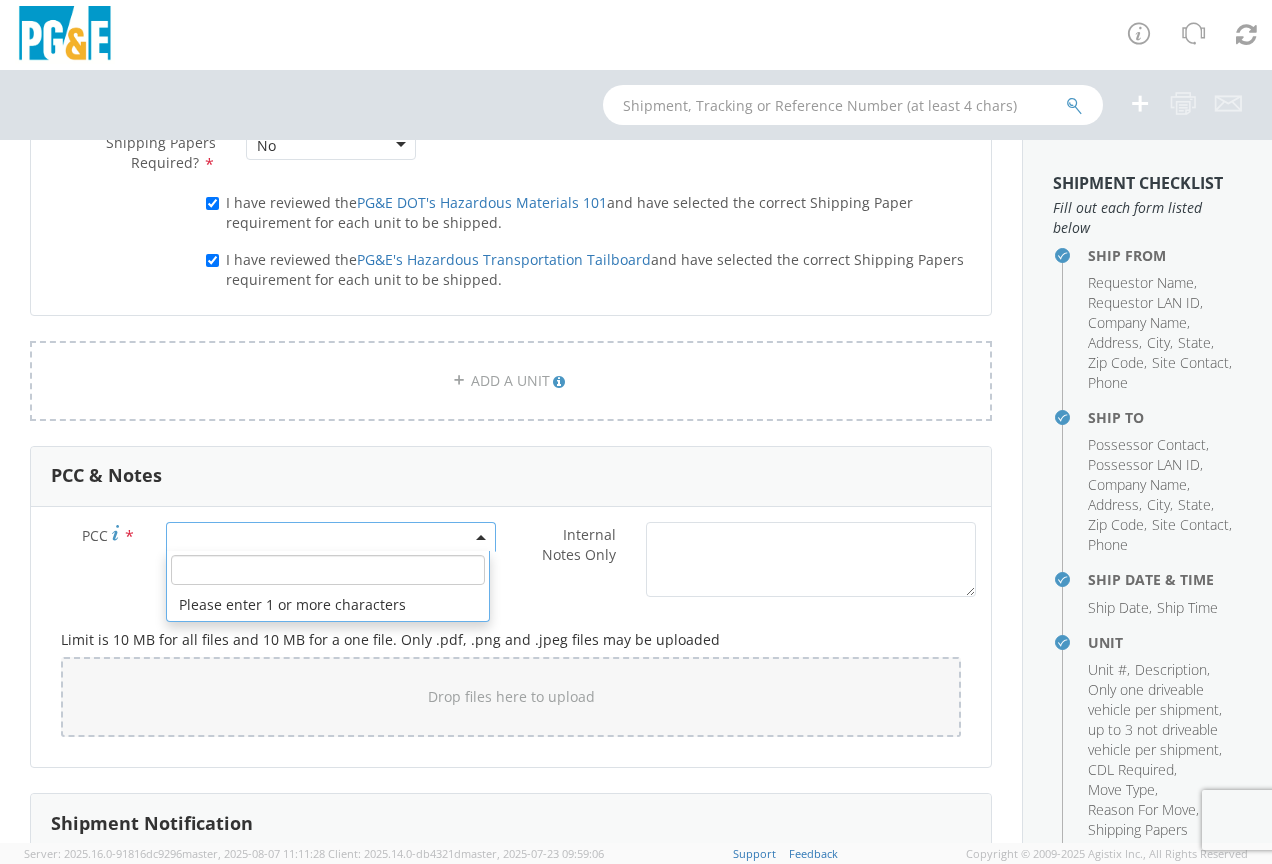 click 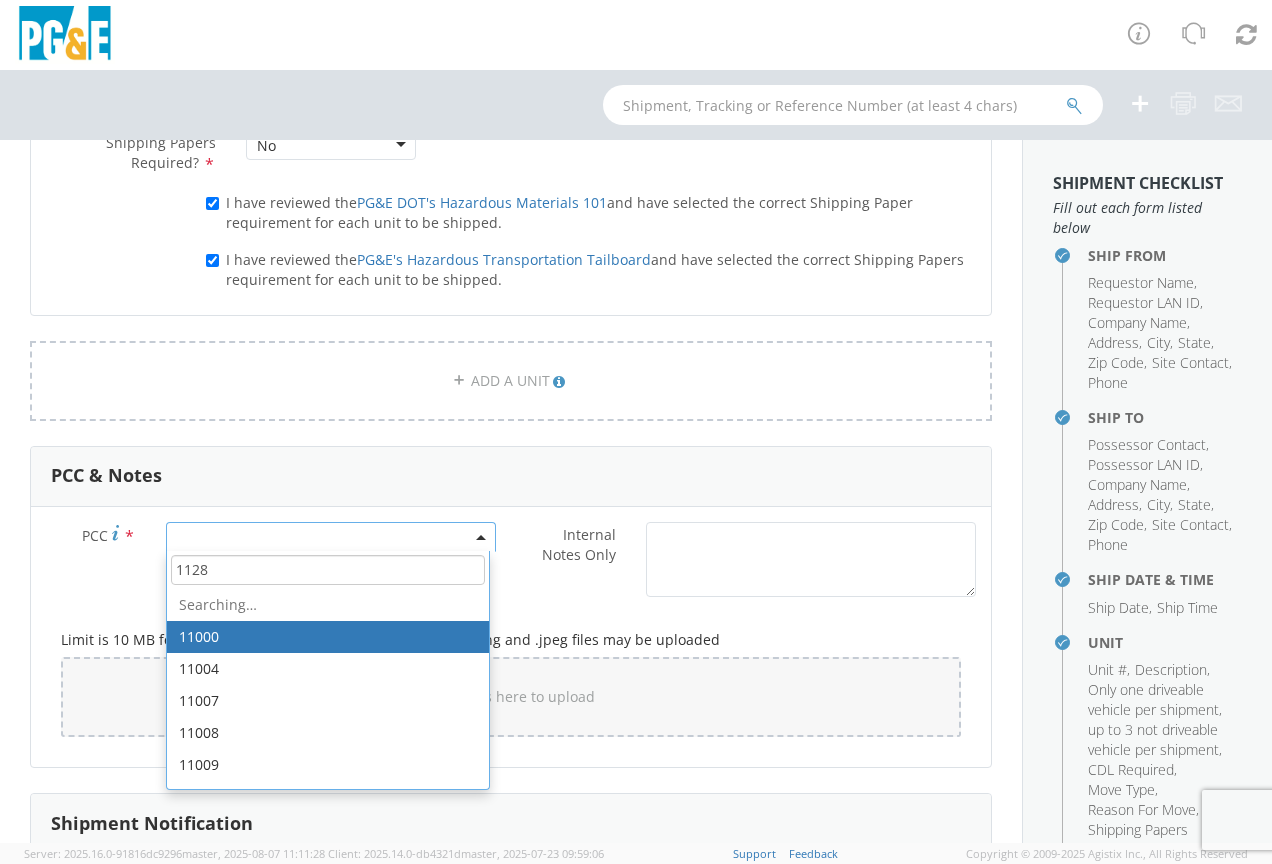 type on "11284" 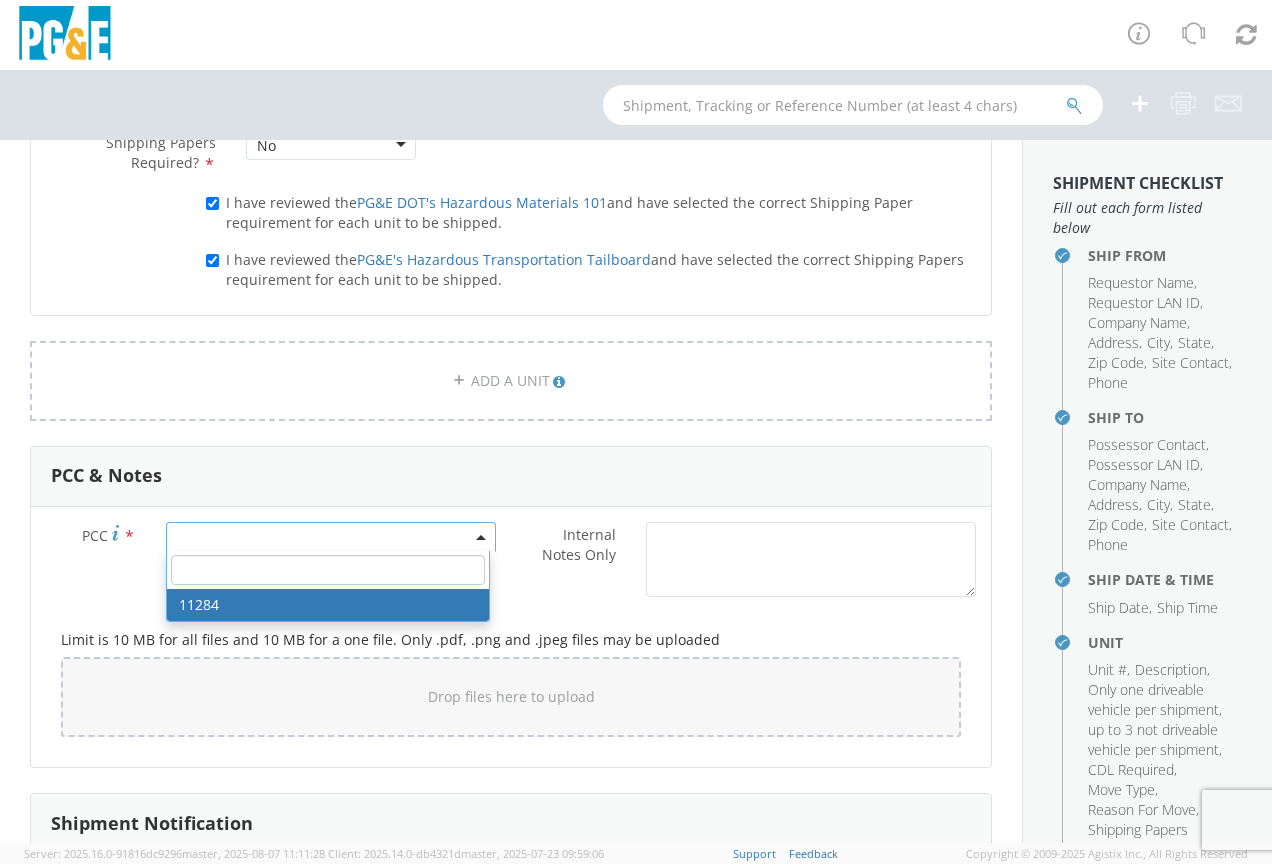 select on "11284" 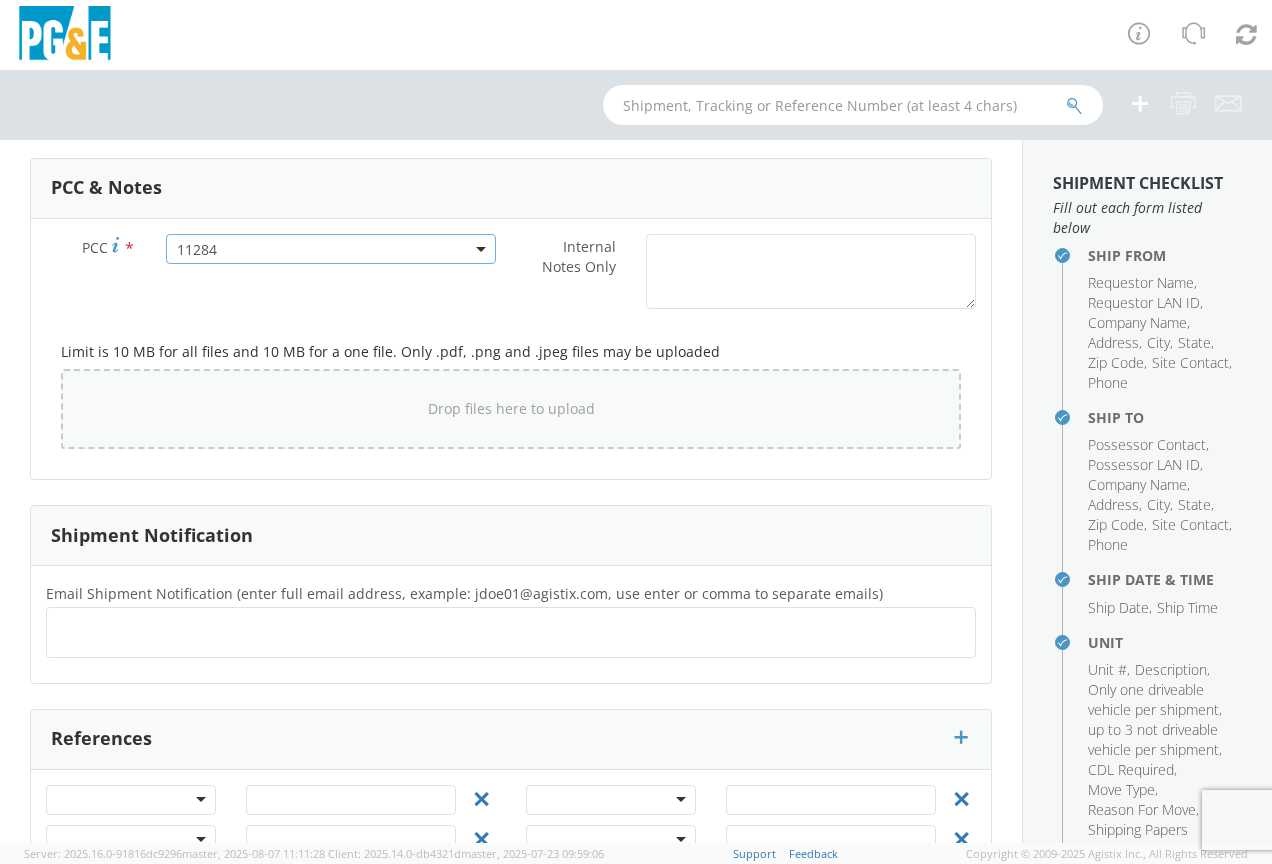scroll, scrollTop: 1600, scrollLeft: 0, axis: vertical 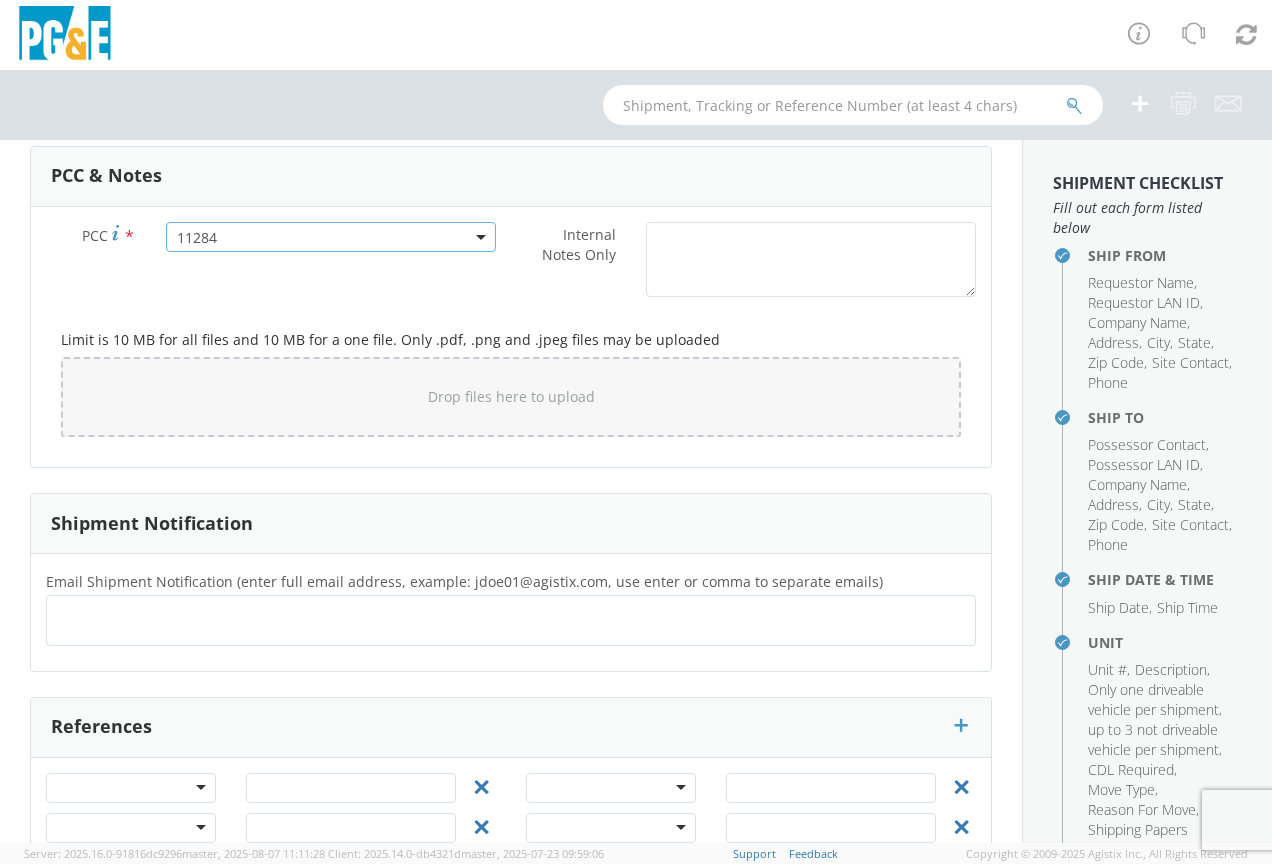 click 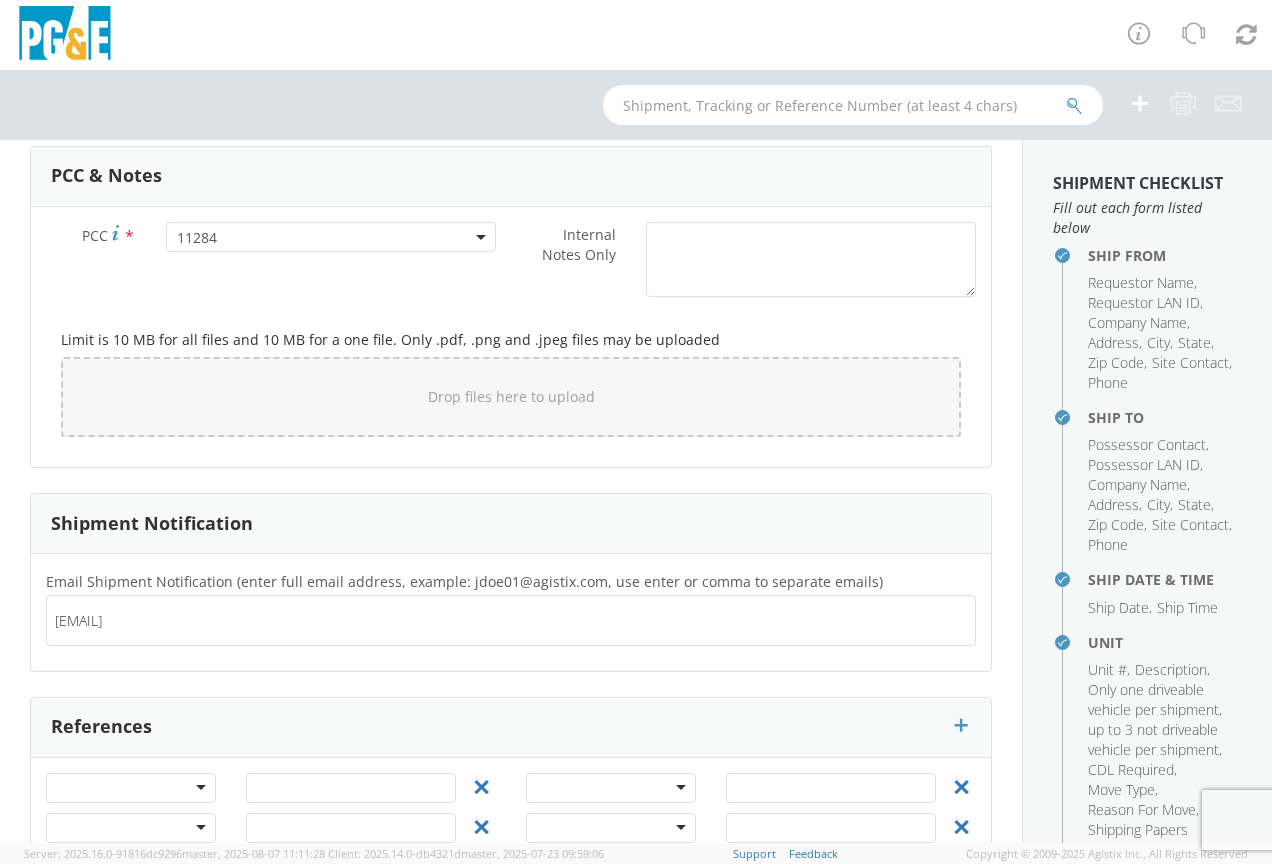 type on "[EMAIL]" 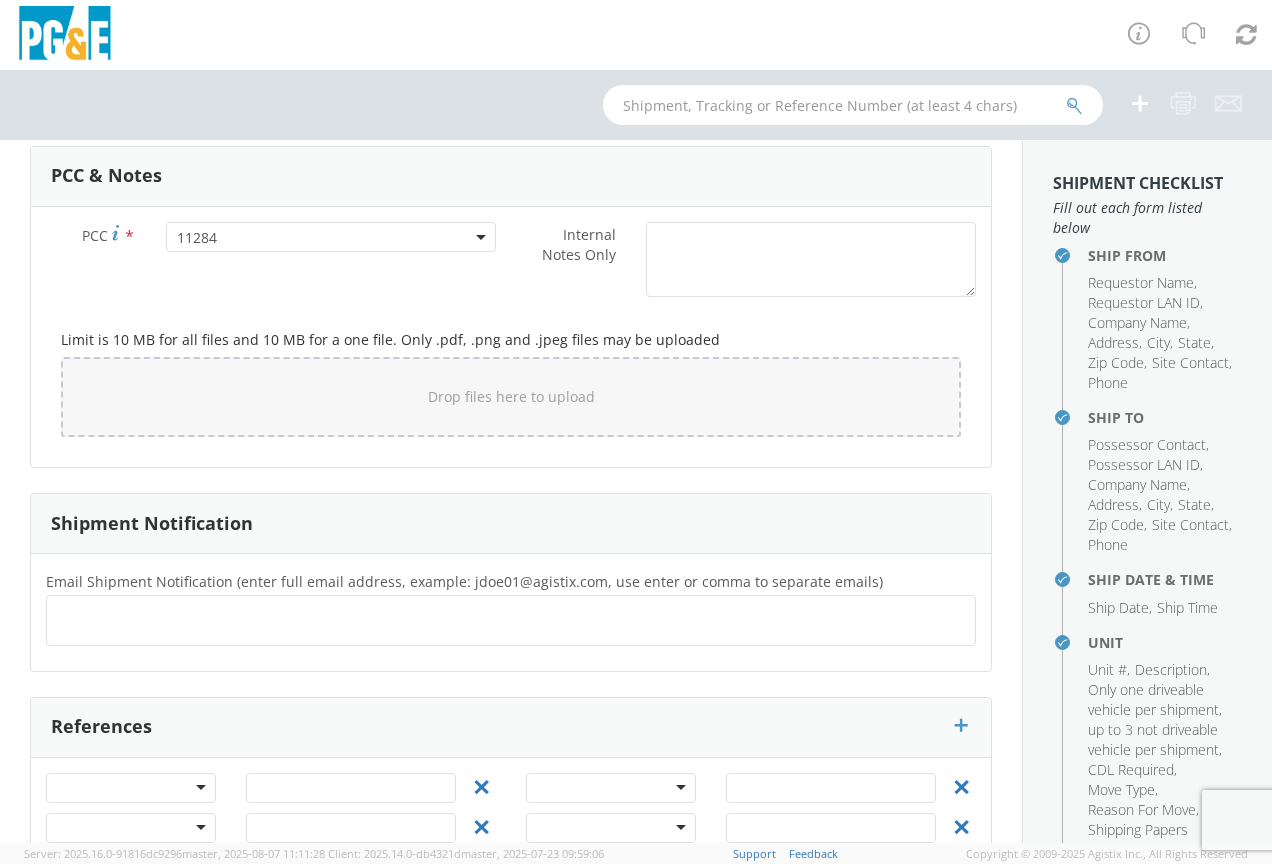 click 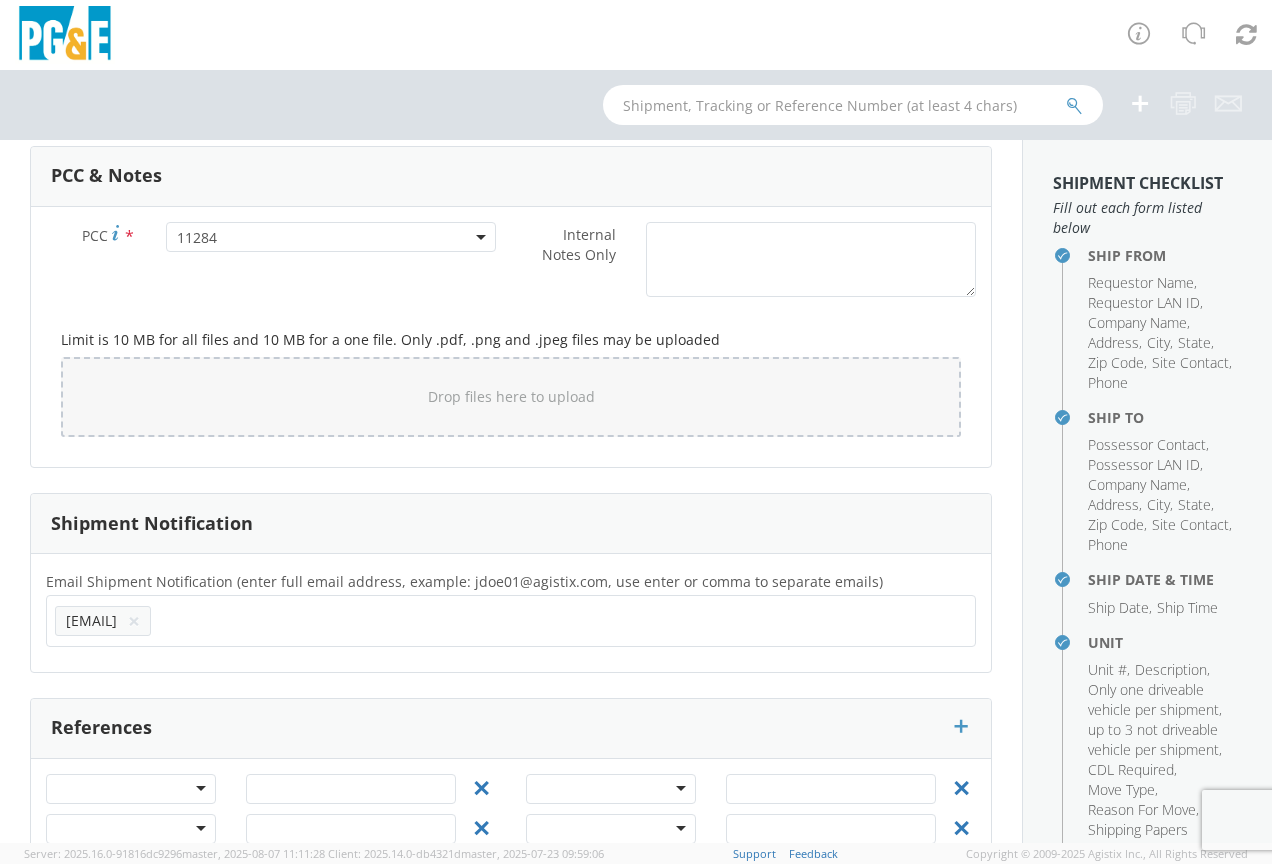 click 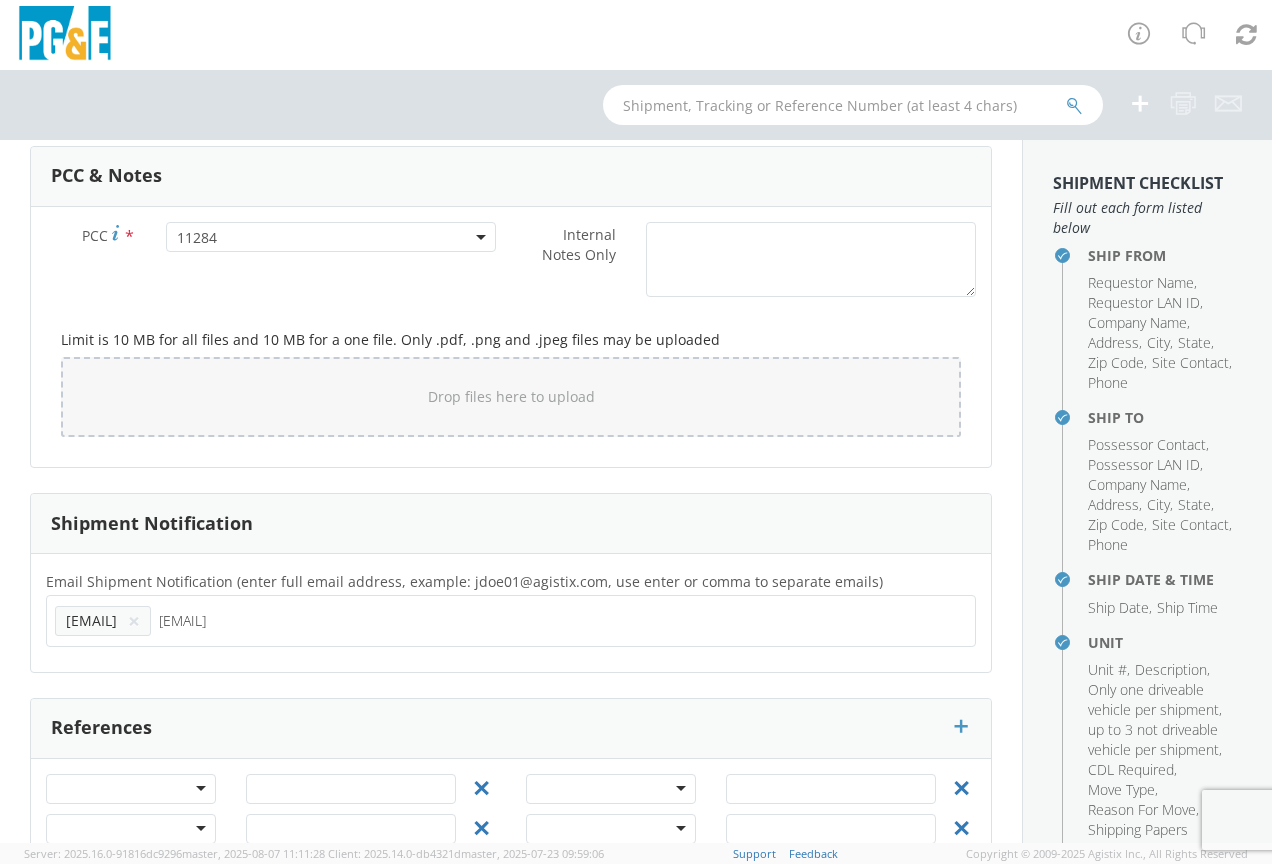 type on "[EMAIL]" 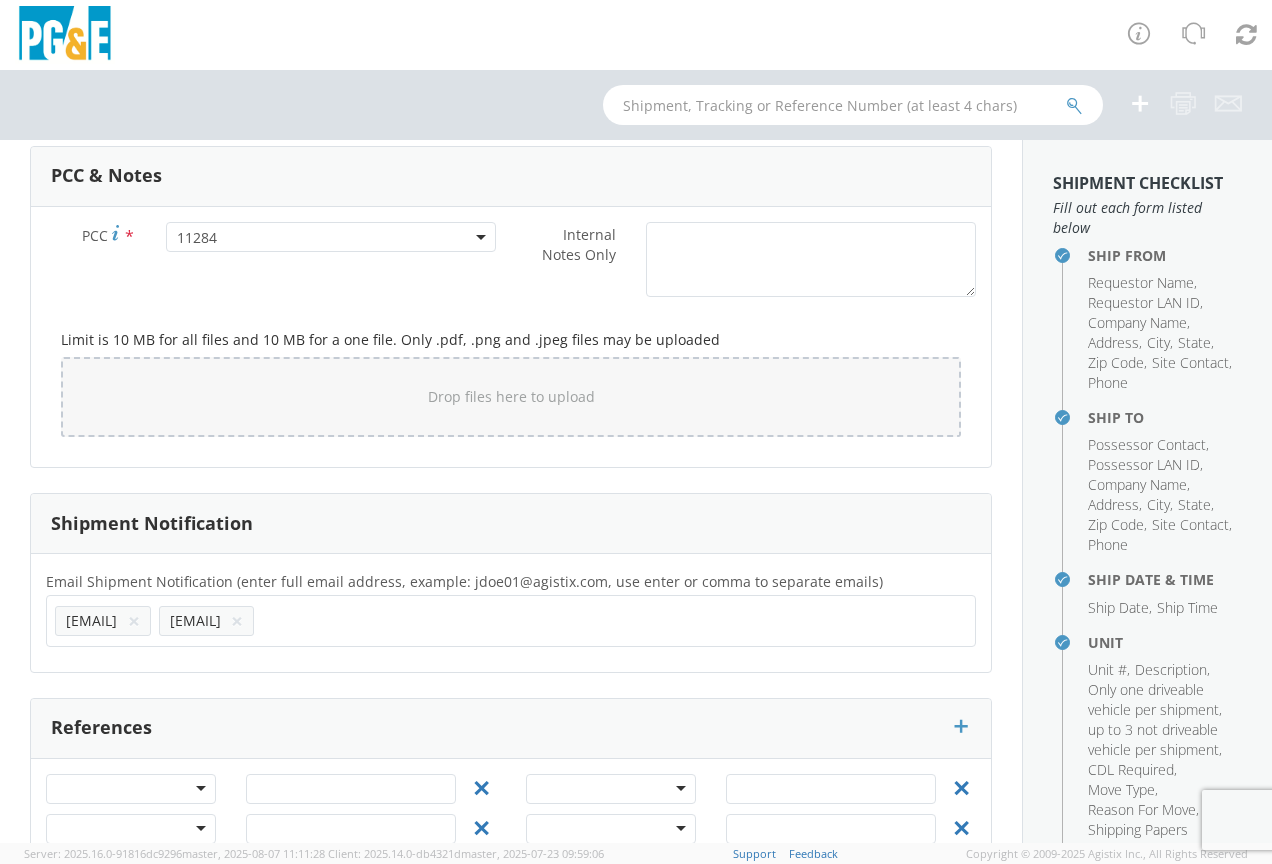 click 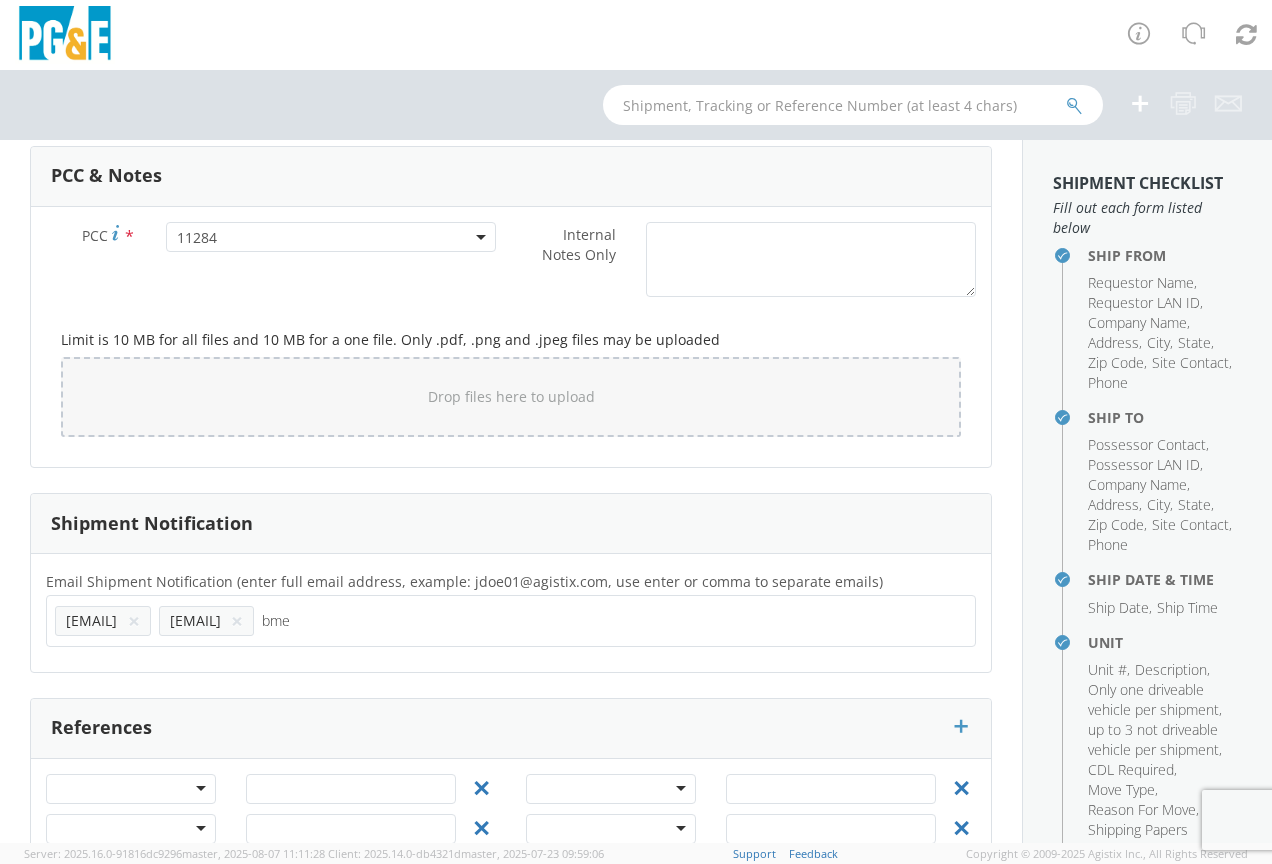 type on "bme" 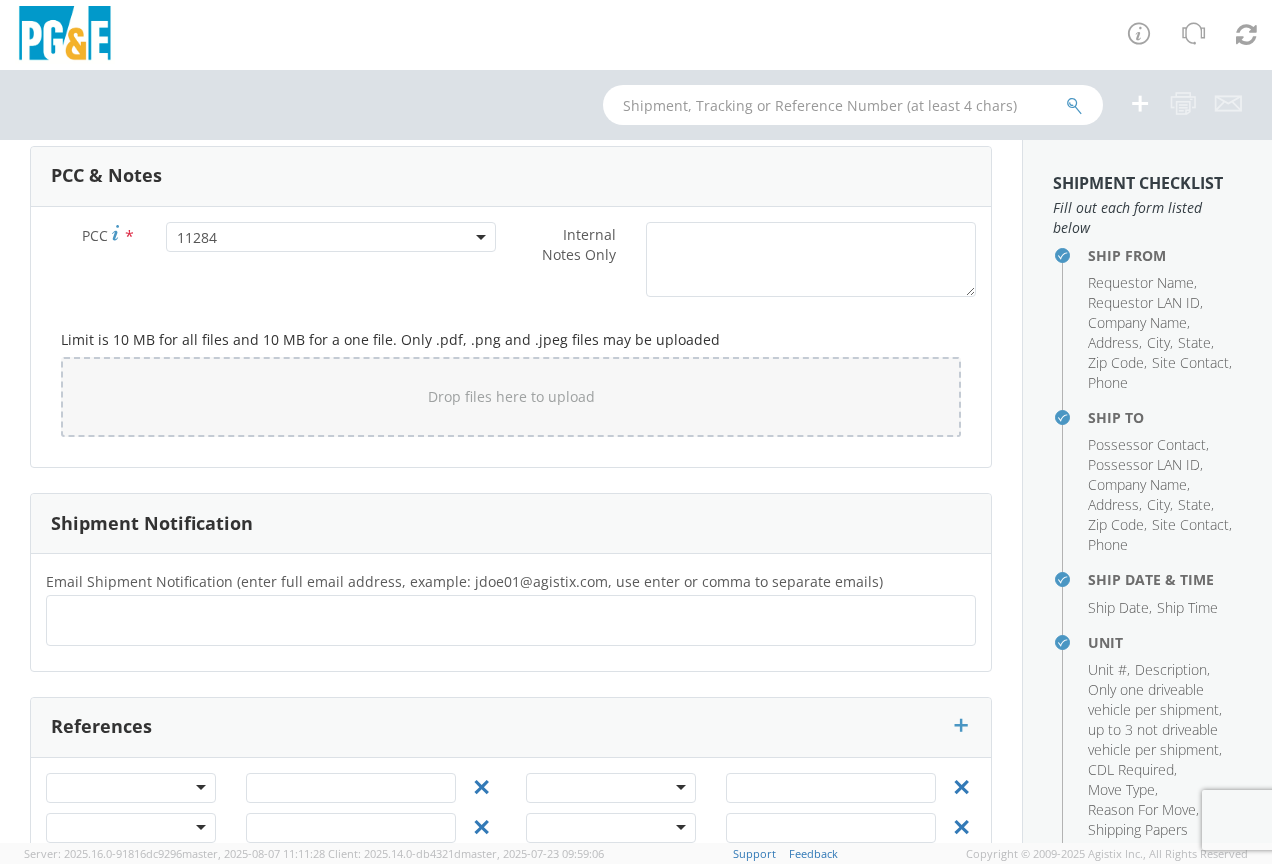 scroll, scrollTop: 1651, scrollLeft: 0, axis: vertical 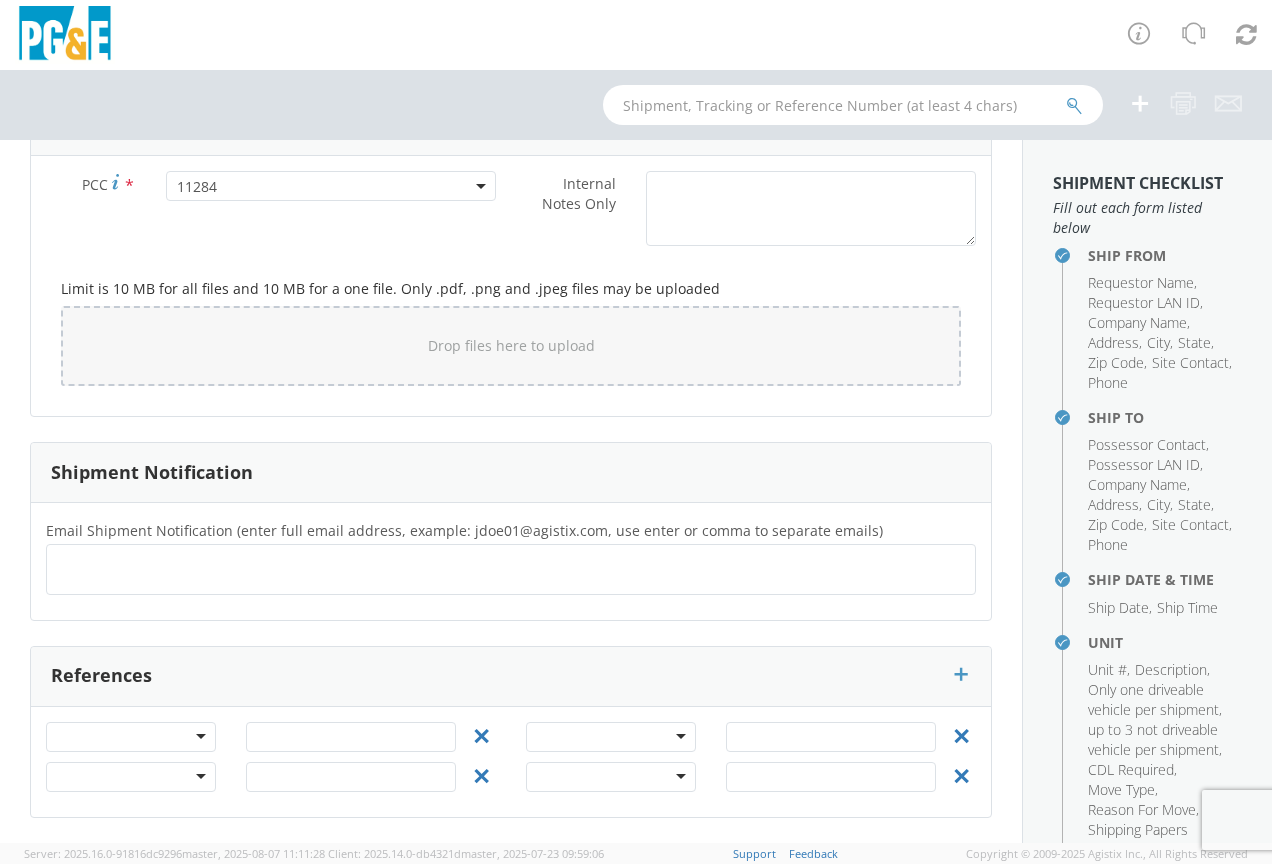 click 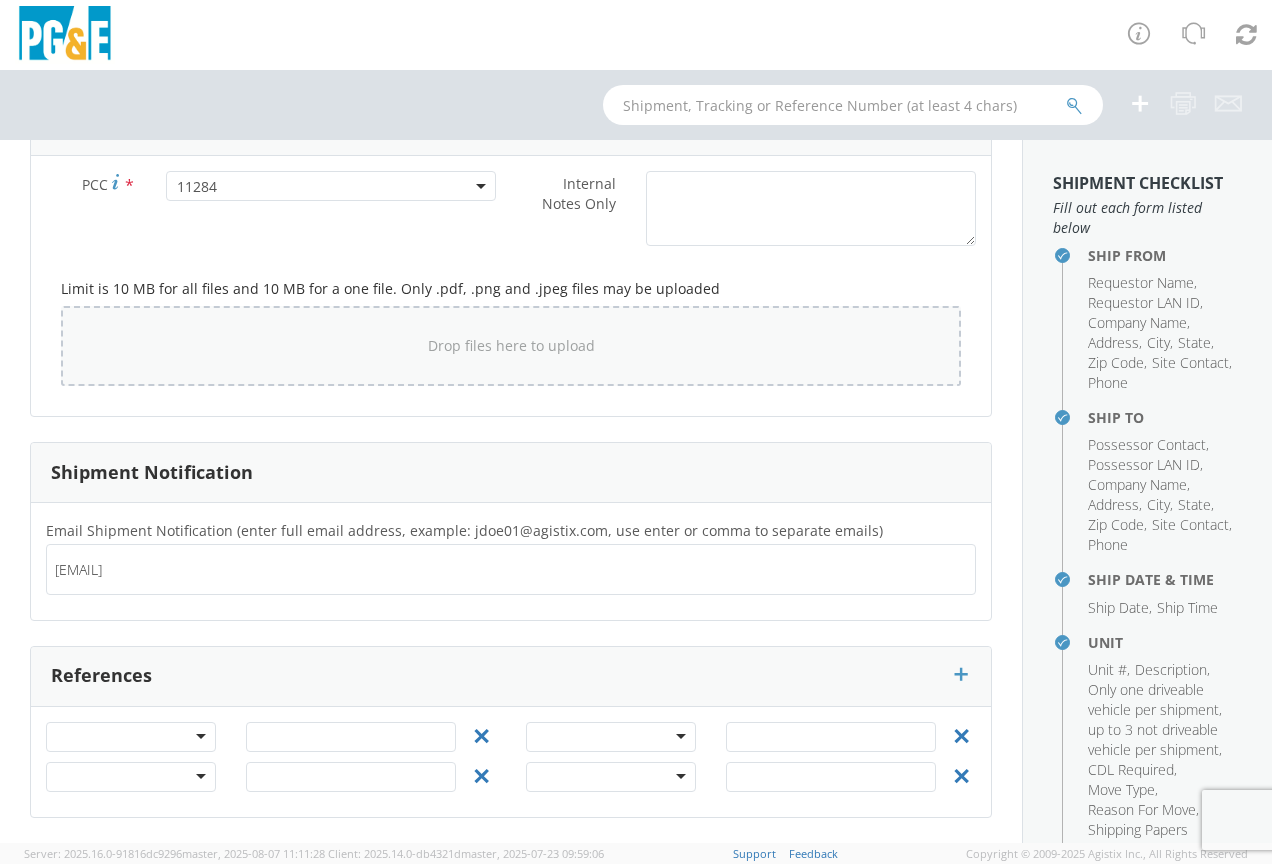 scroll, scrollTop: 0, scrollLeft: 48, axis: horizontal 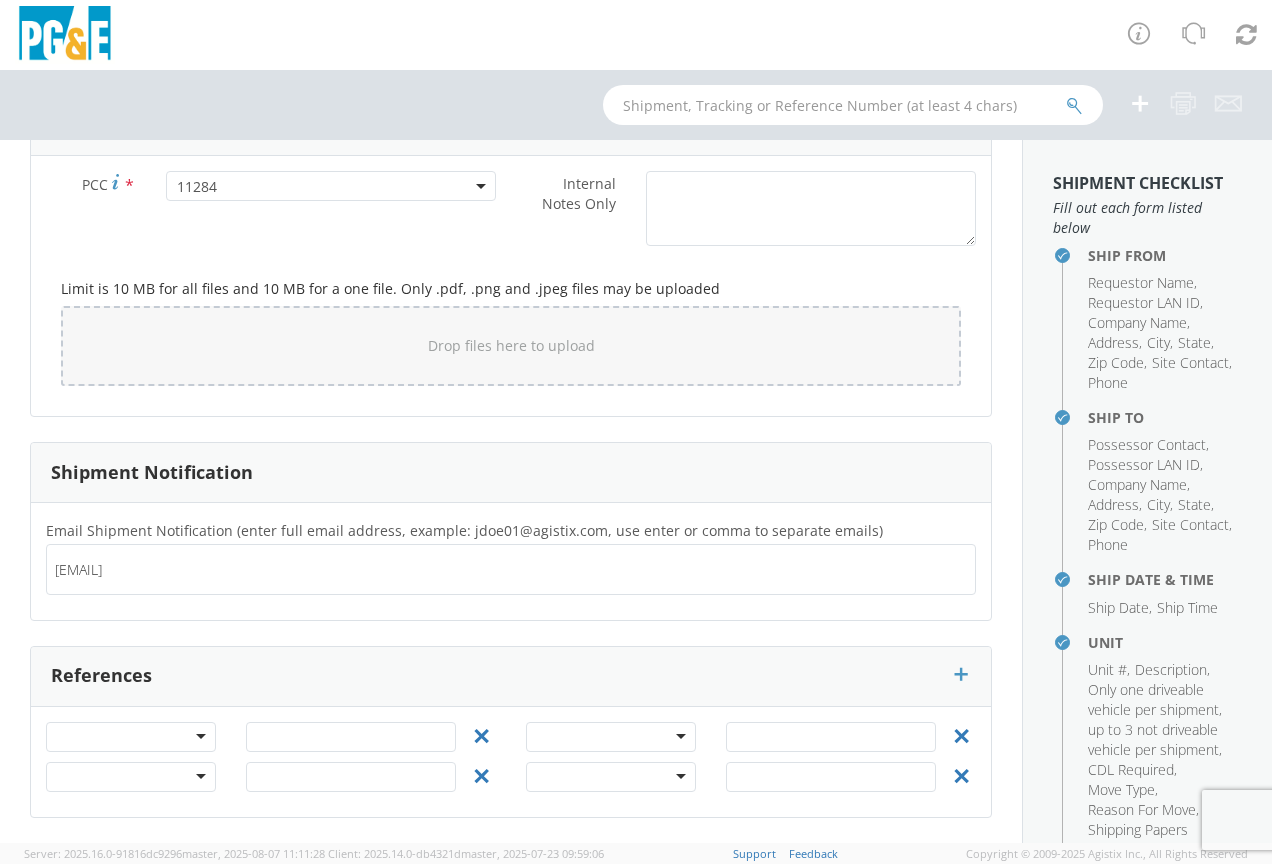 type on "[EMAIL]" 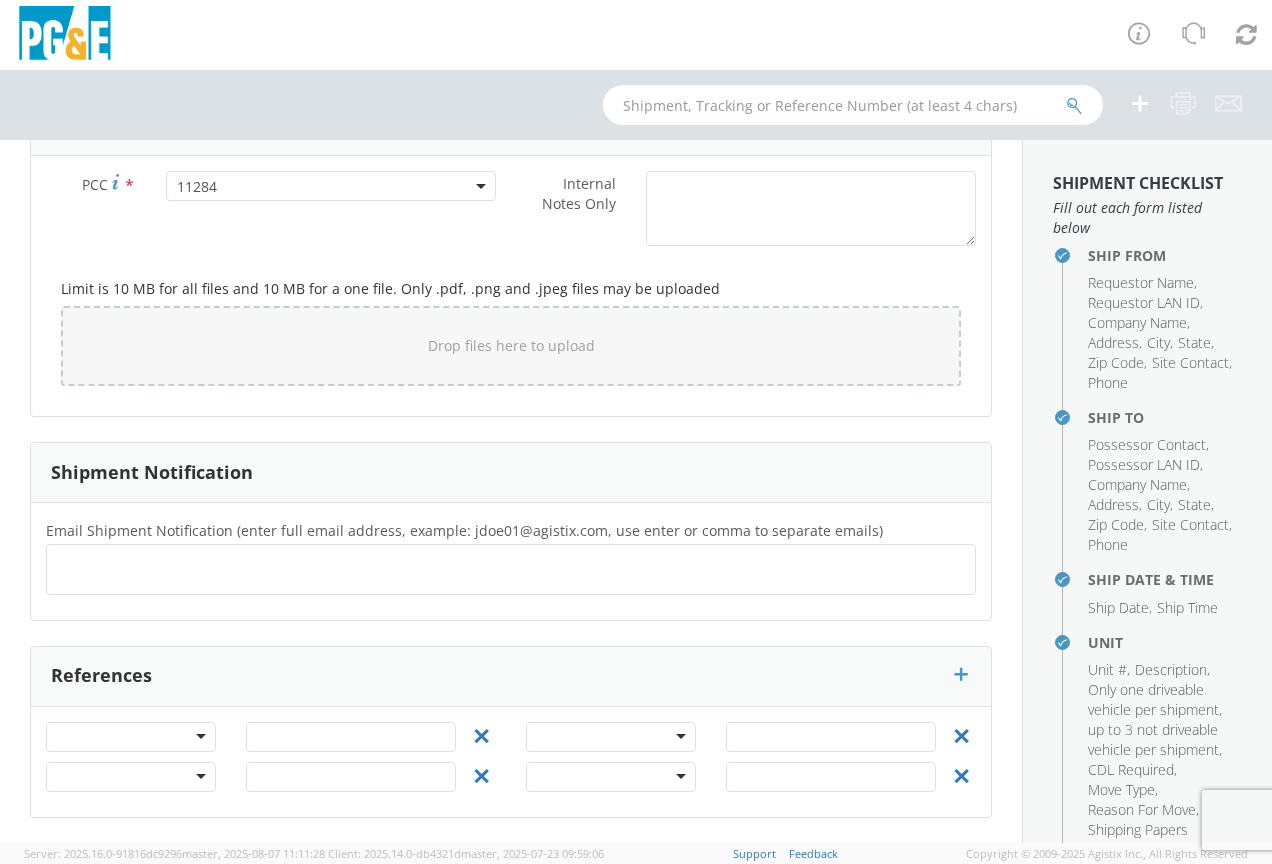 click 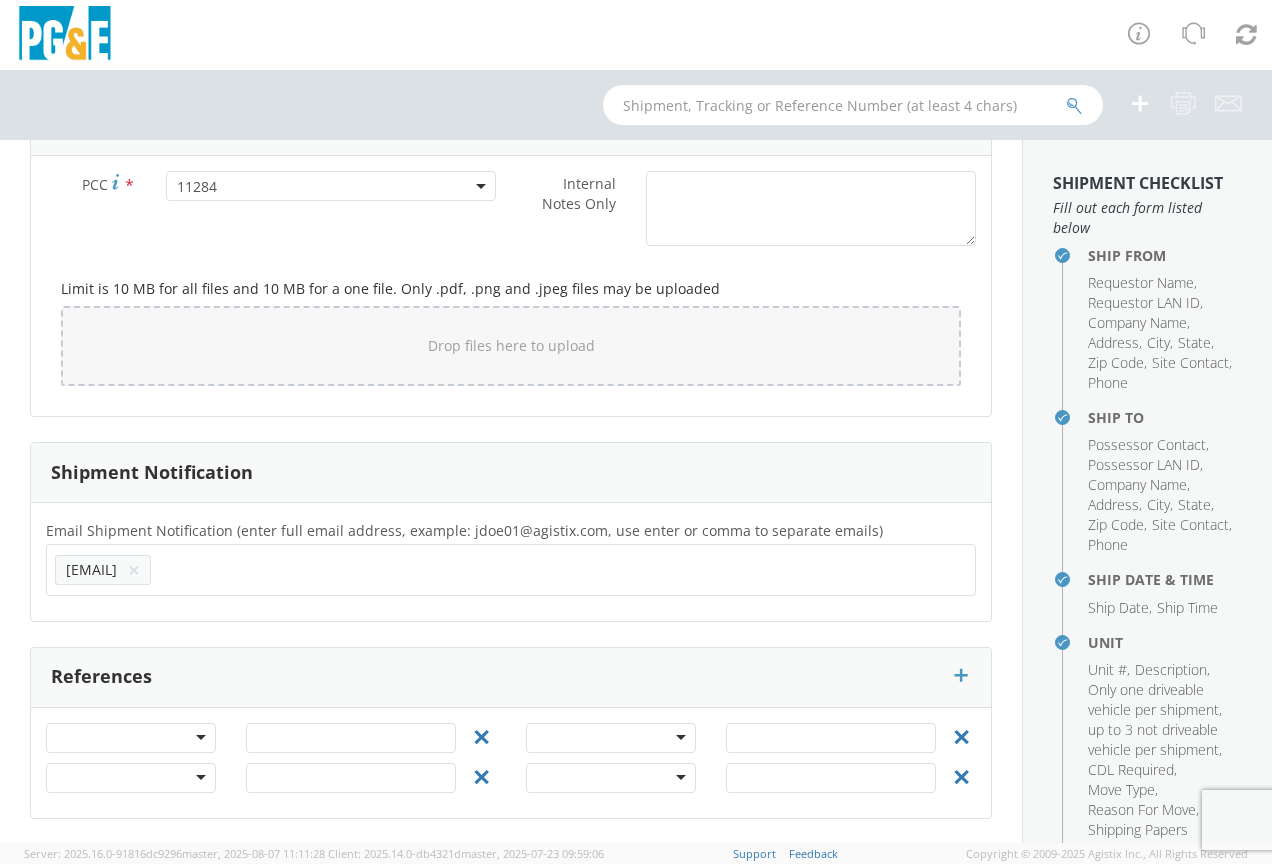 scroll, scrollTop: 0, scrollLeft: 0, axis: both 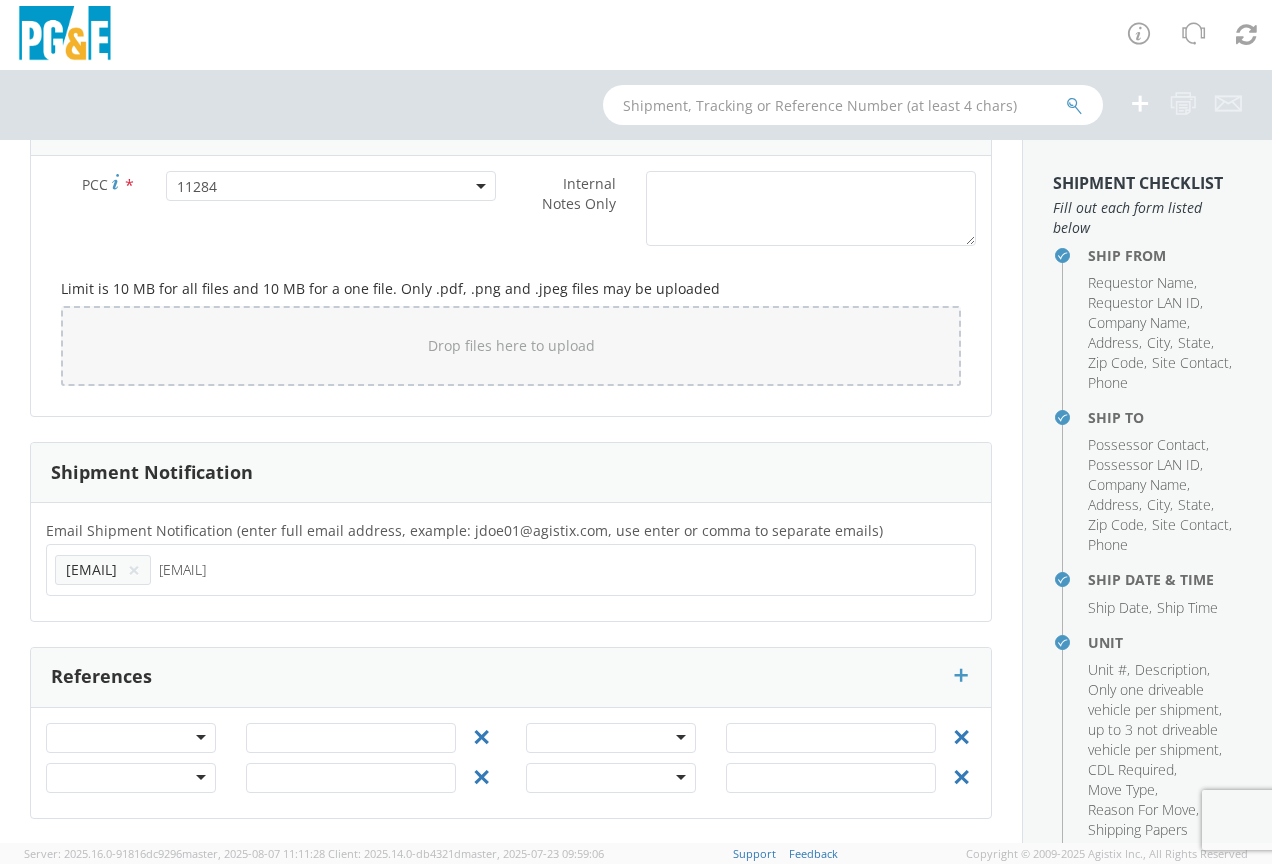 type on "[EMAIL]" 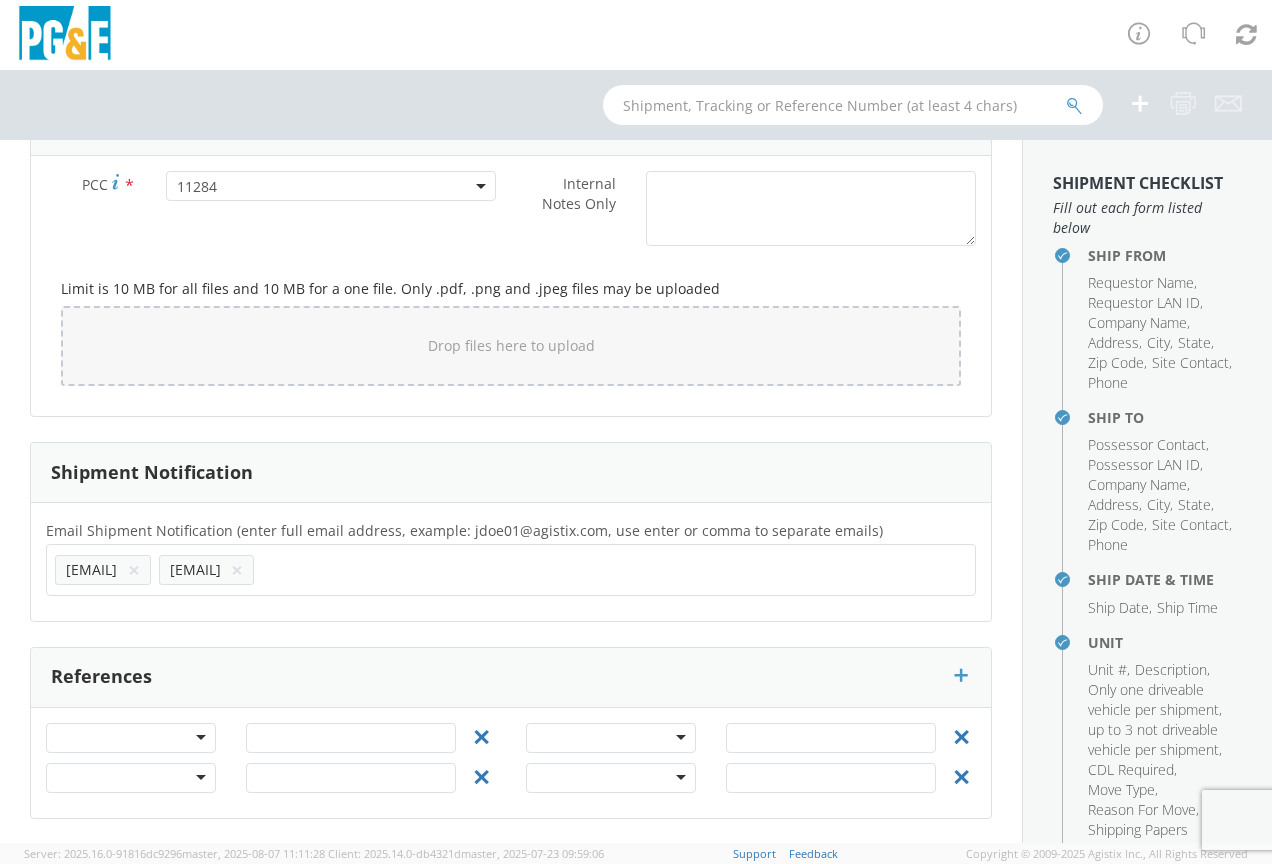scroll, scrollTop: 0, scrollLeft: 0, axis: both 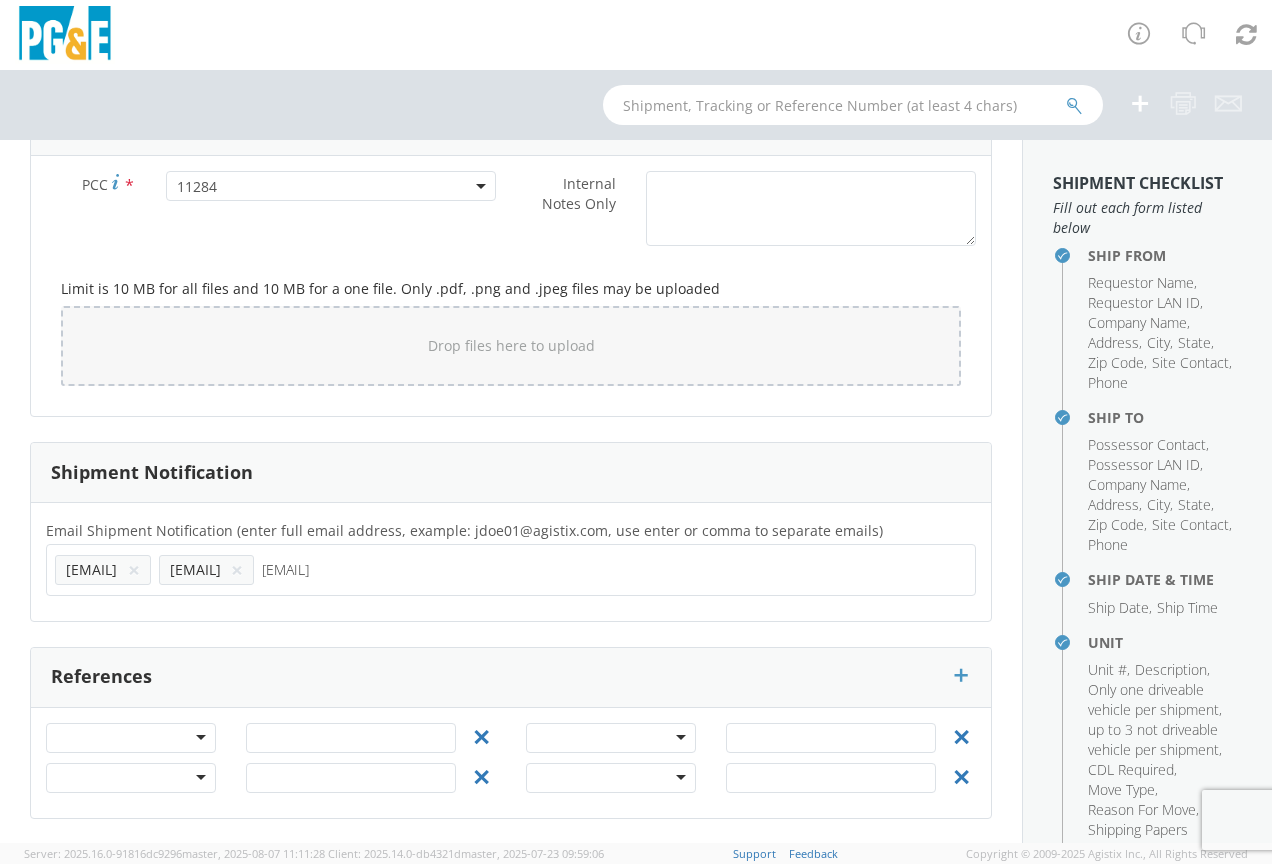 type on "[EMAIL]" 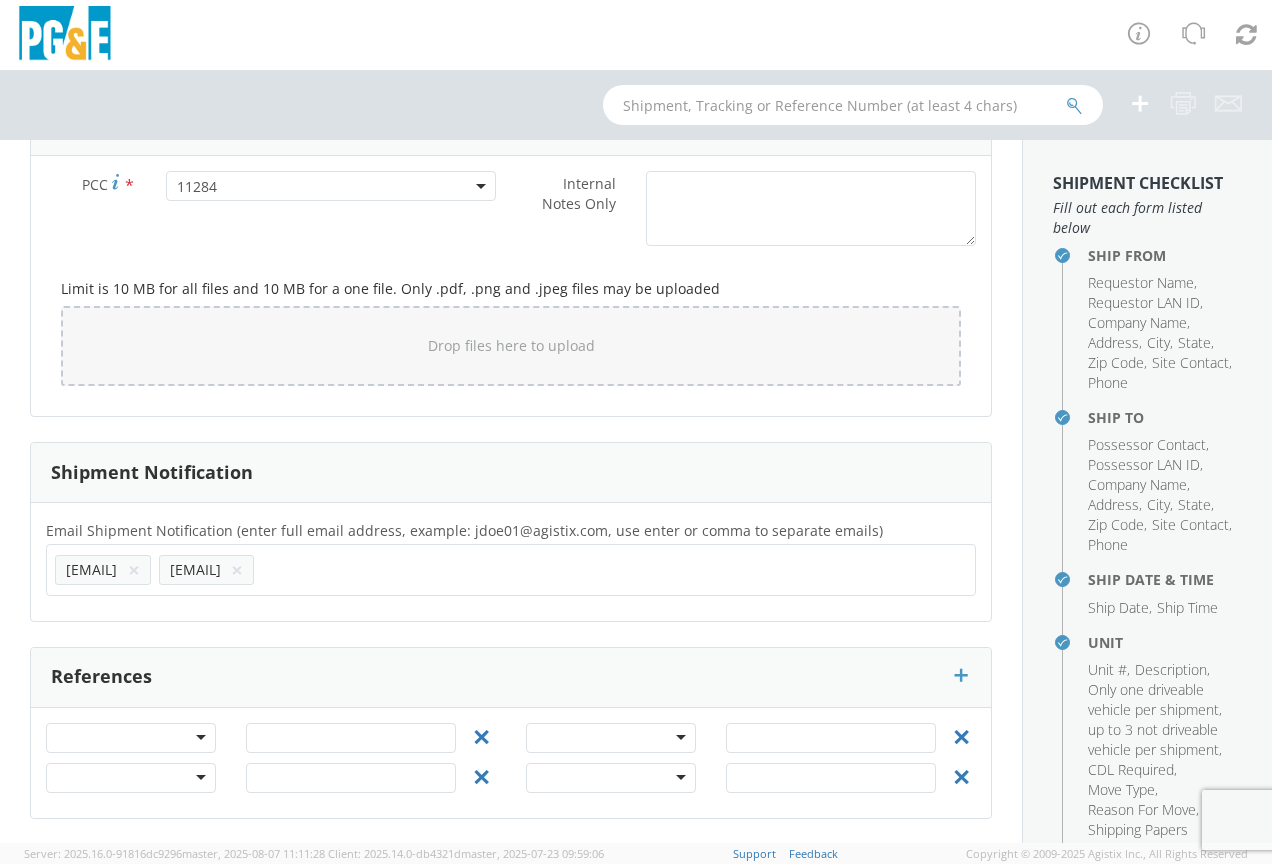 click on "[EMAIL] × [EMAIL] ×" 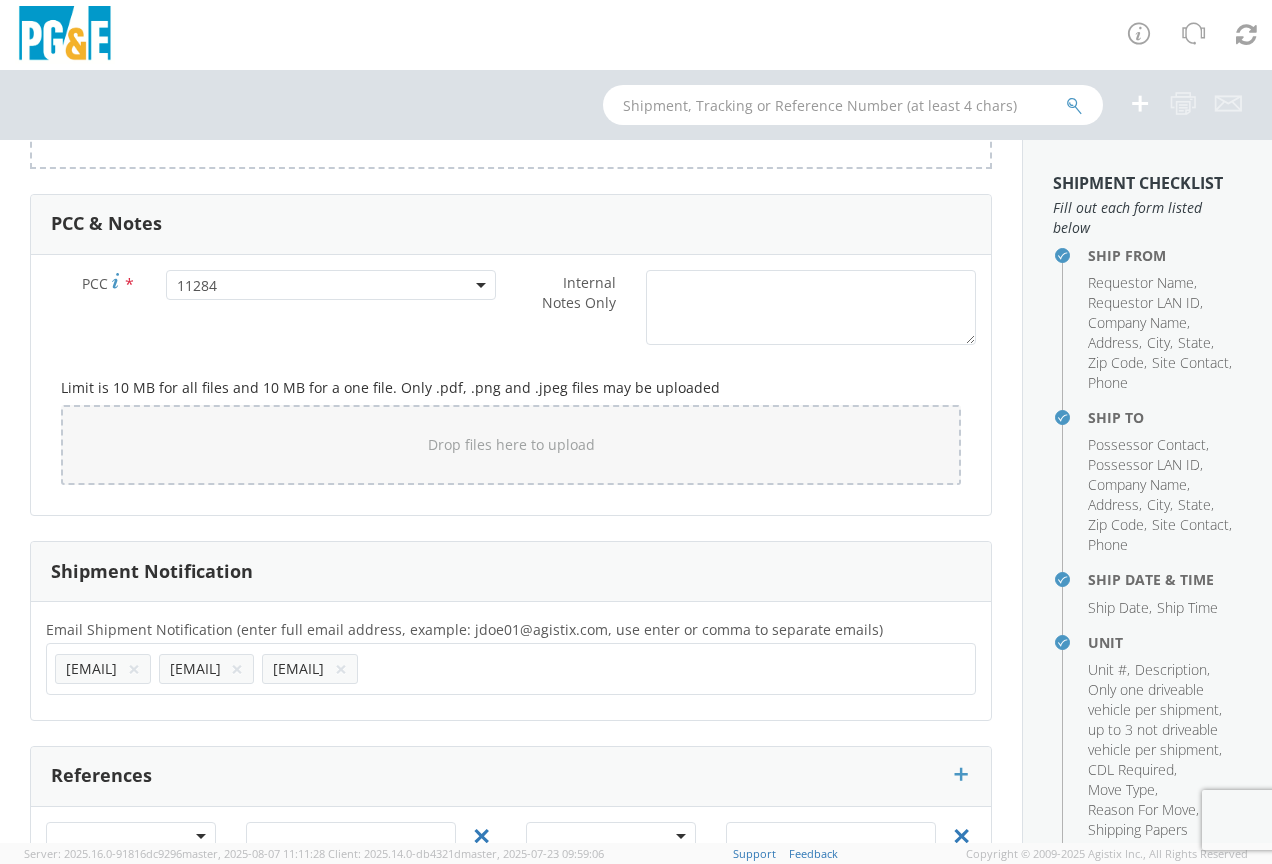scroll, scrollTop: 1652, scrollLeft: 0, axis: vertical 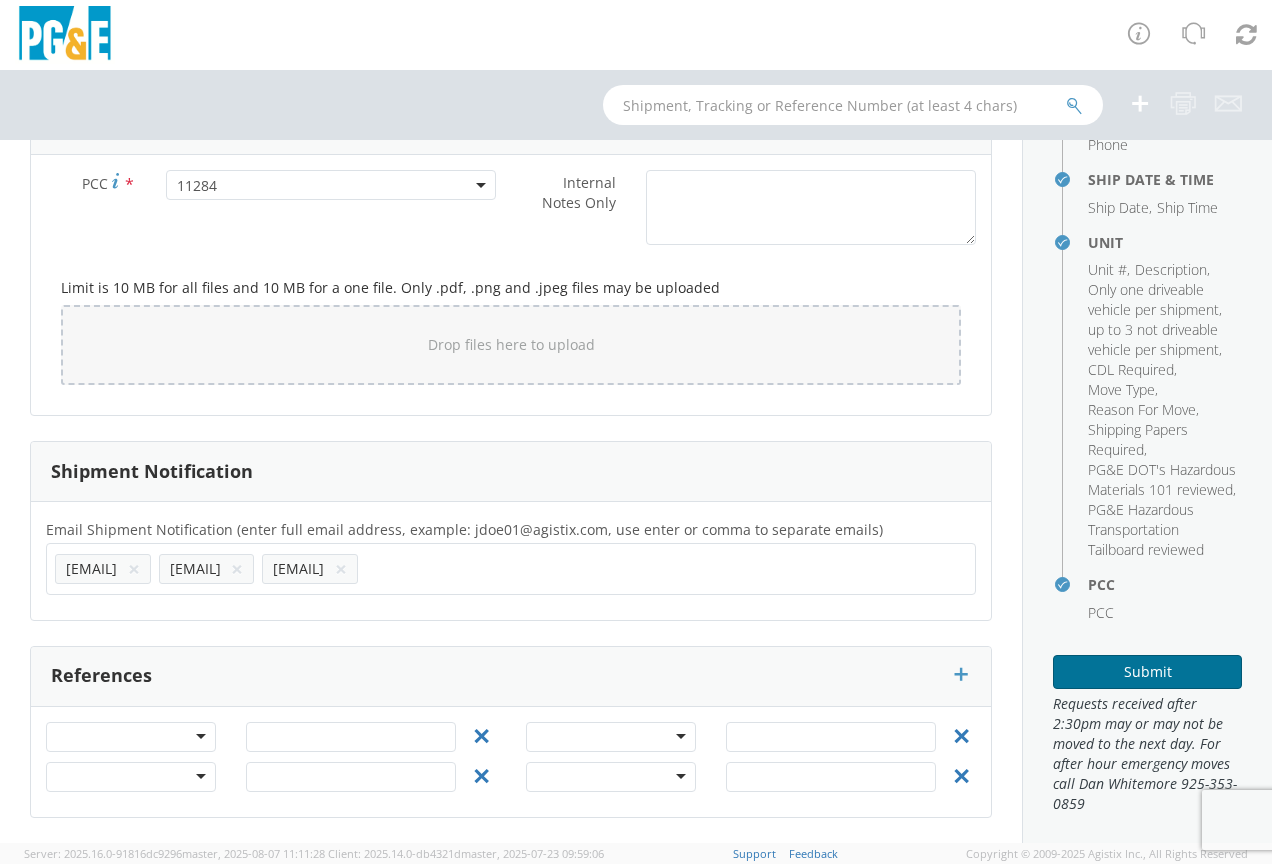 click on "Submit" at bounding box center [1147, 672] 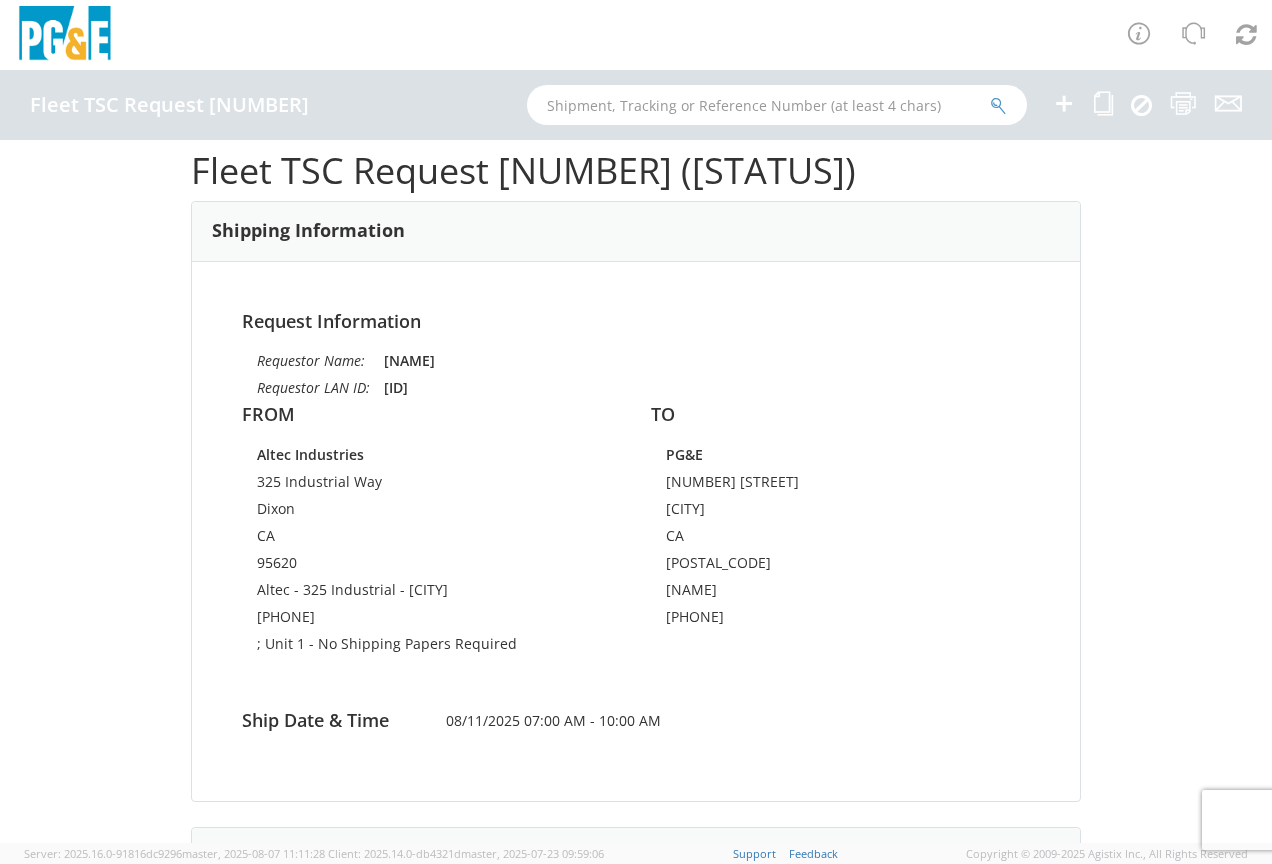 scroll, scrollTop: 0, scrollLeft: 0, axis: both 